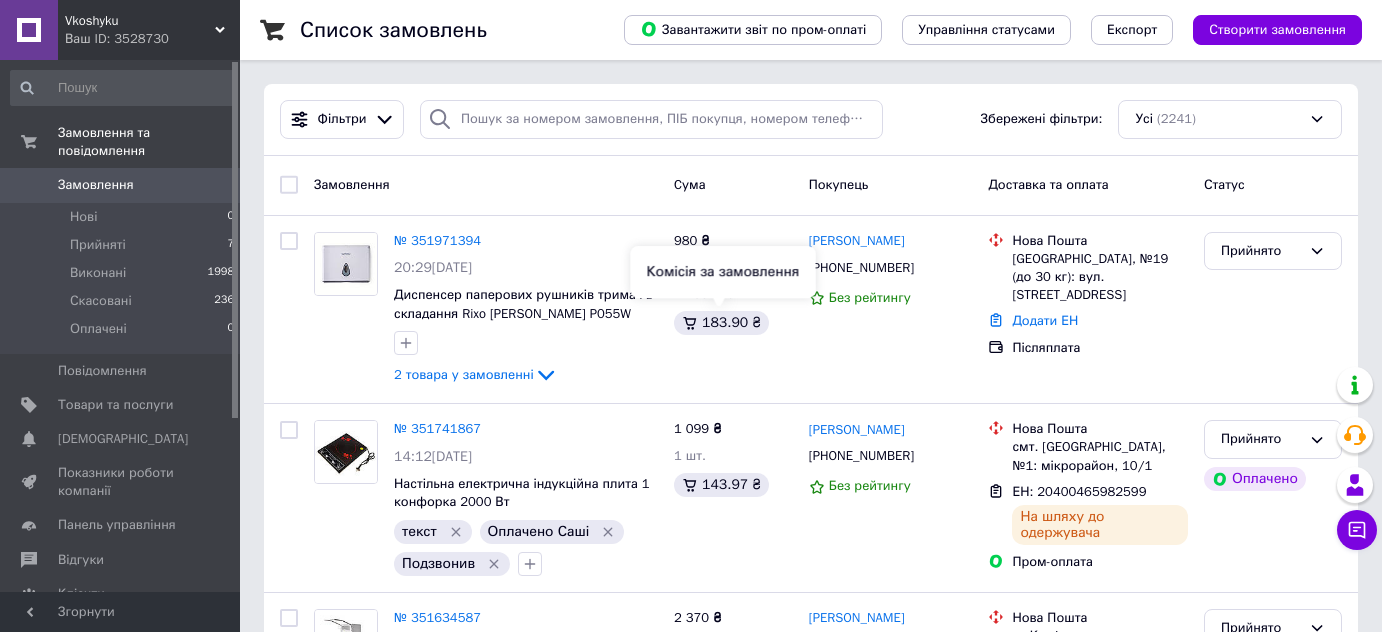 scroll, scrollTop: 0, scrollLeft: 0, axis: both 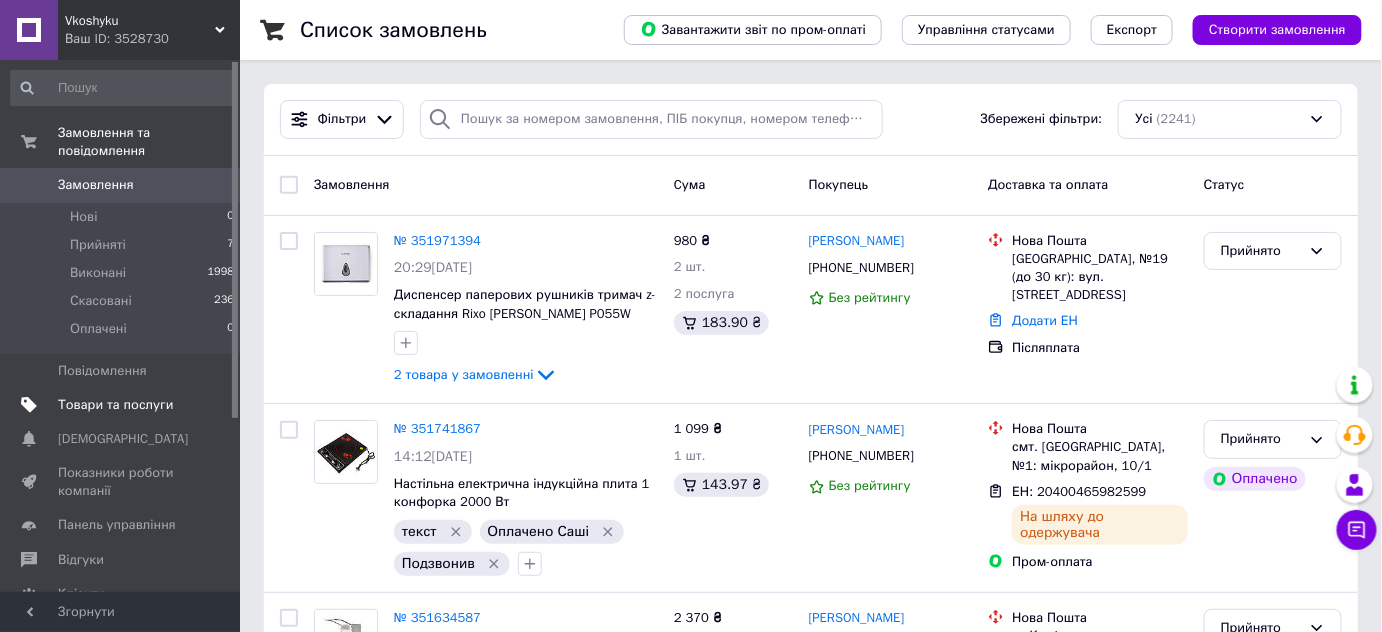 click on "Товари та послуги" at bounding box center (115, 405) 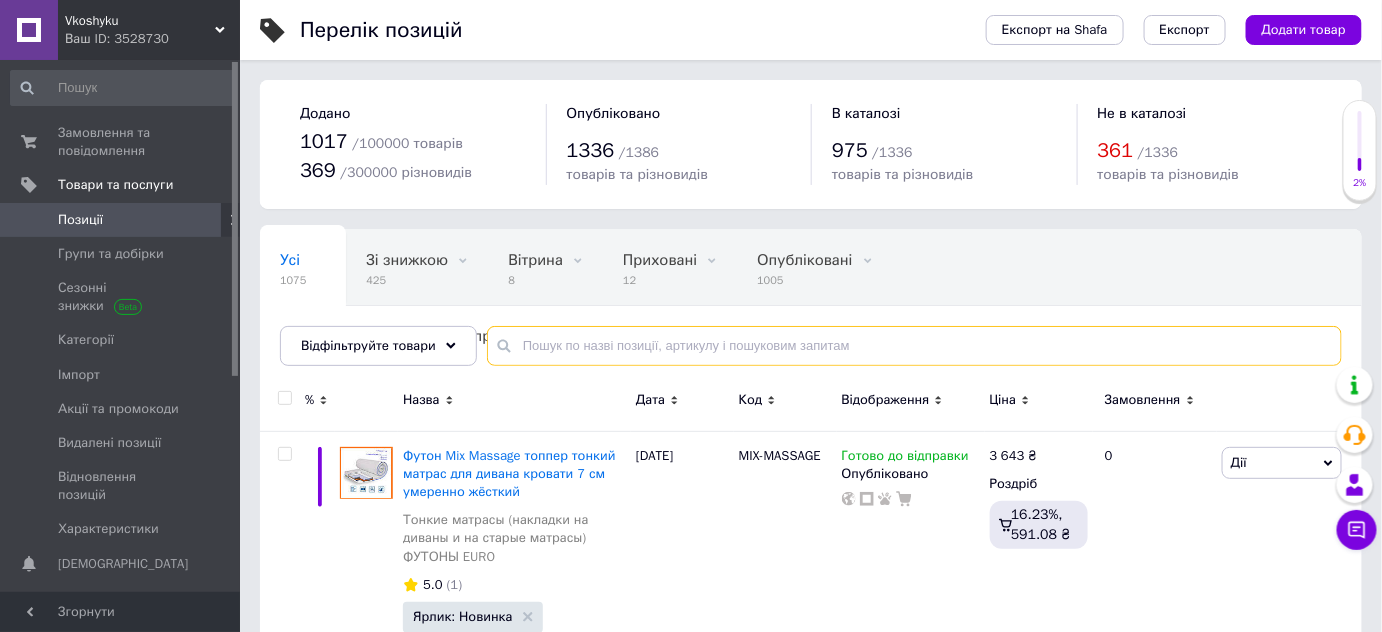 click at bounding box center (914, 346) 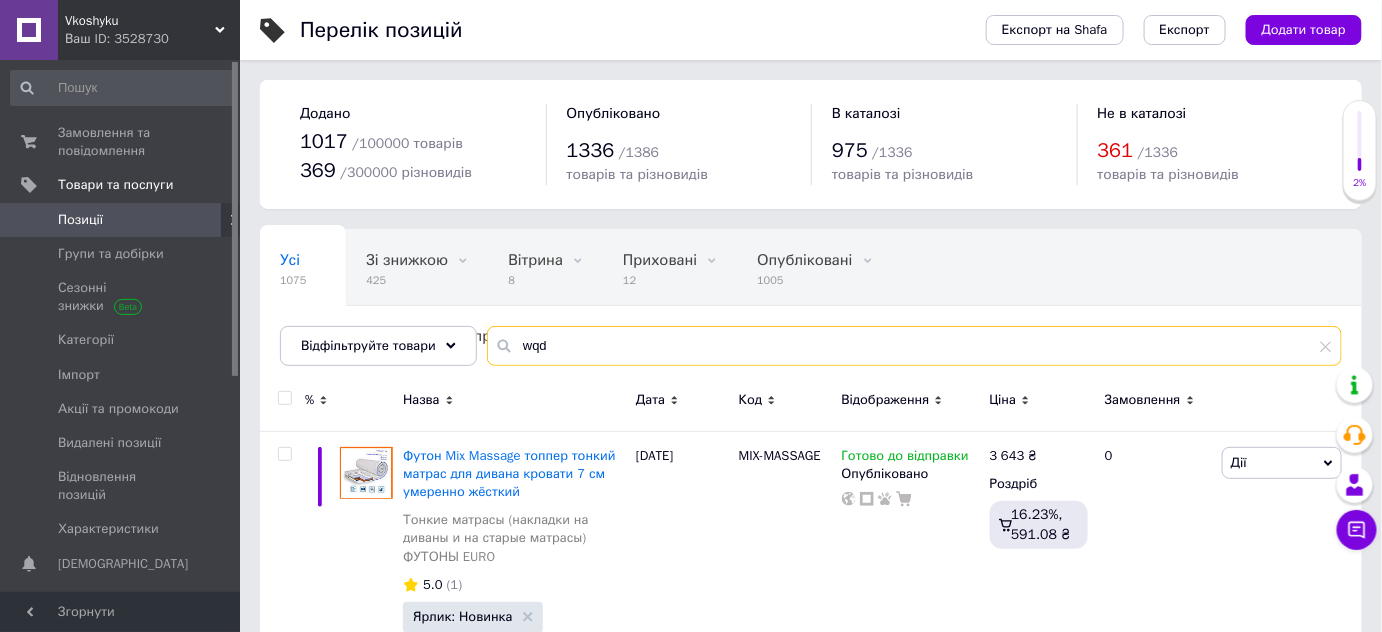 type on "wqd" 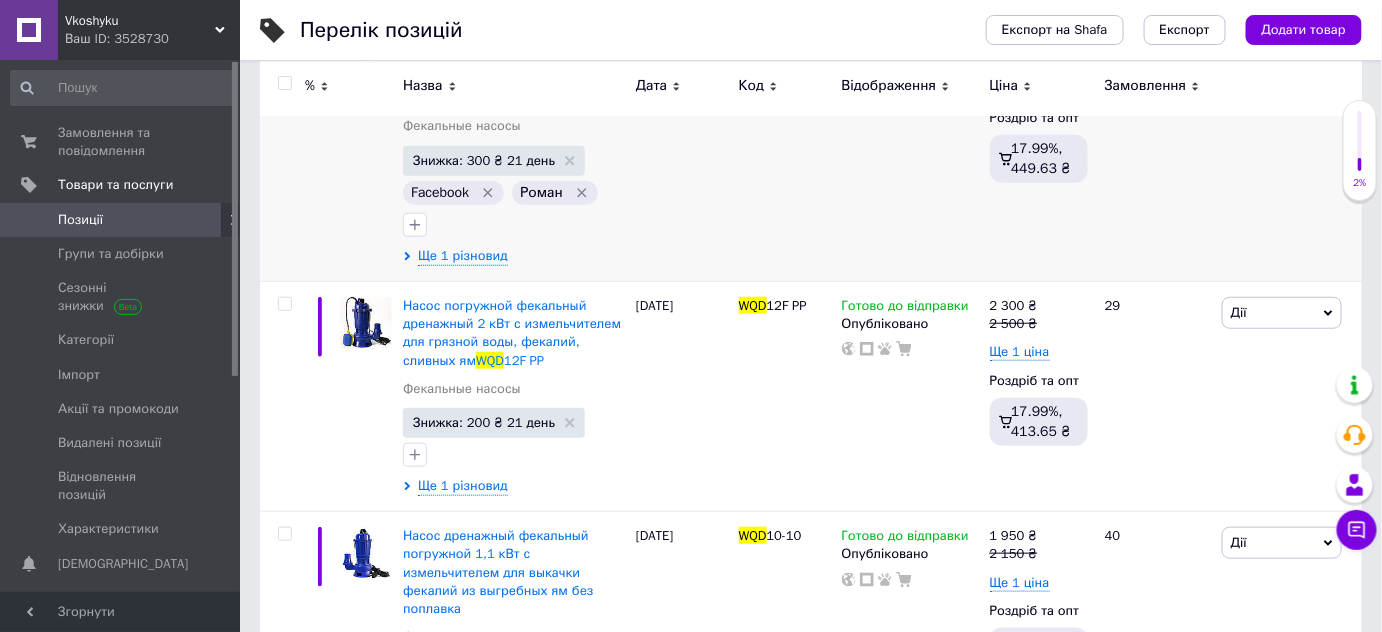 scroll, scrollTop: 454, scrollLeft: 0, axis: vertical 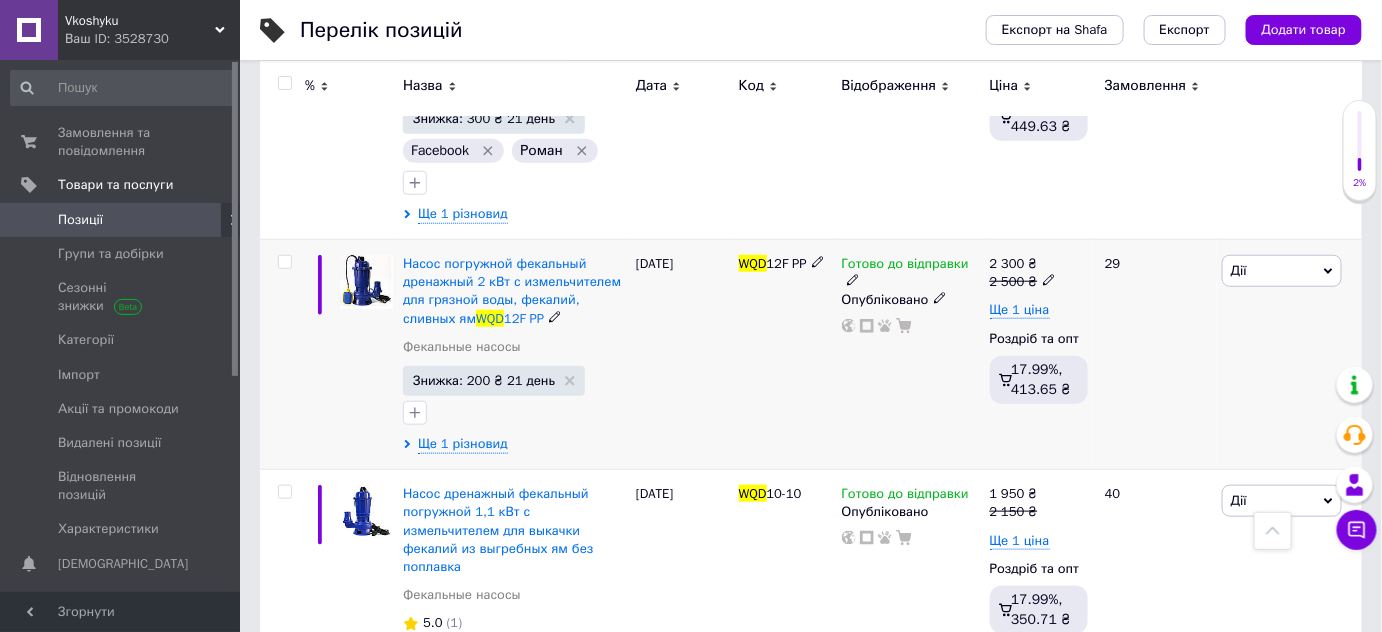 click 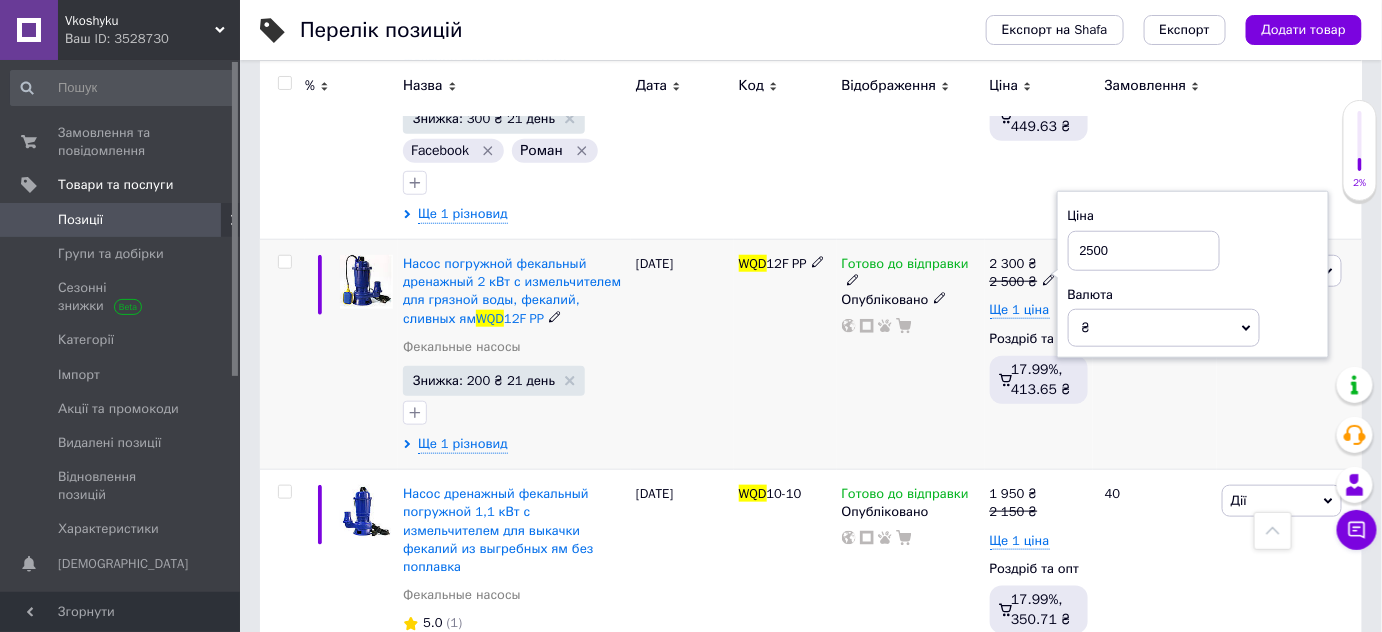 click on "2500" at bounding box center [1144, 251] 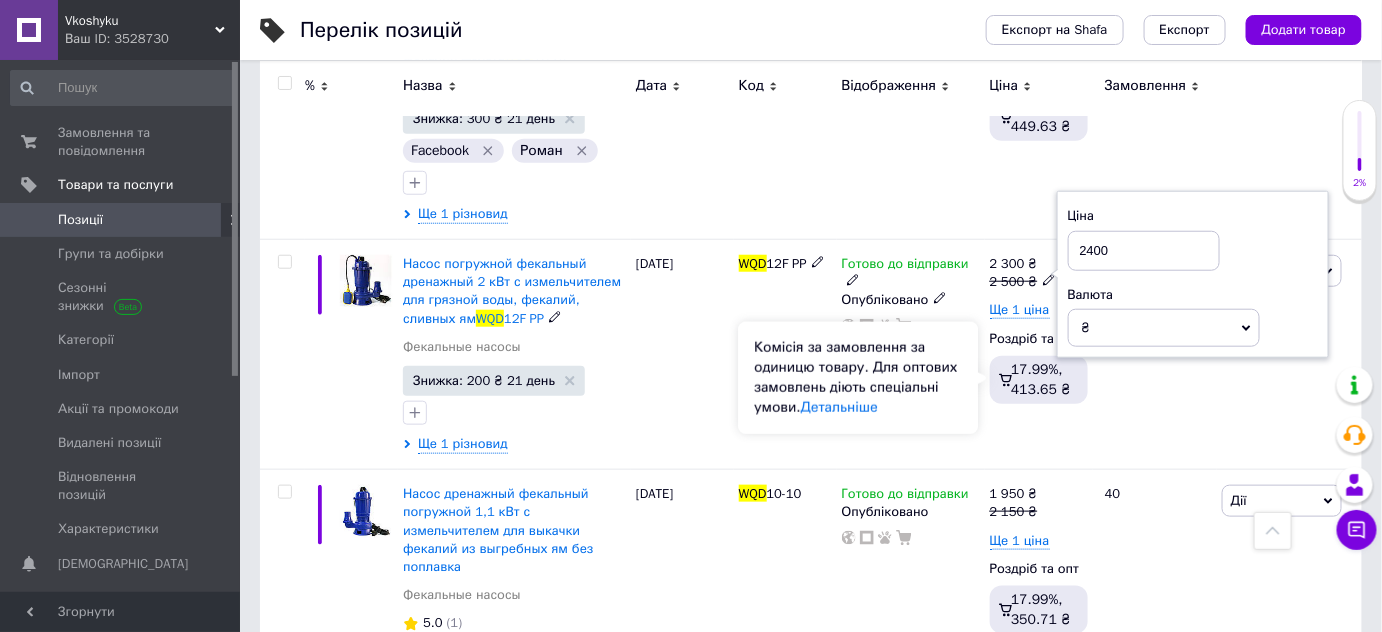 type on "2400" 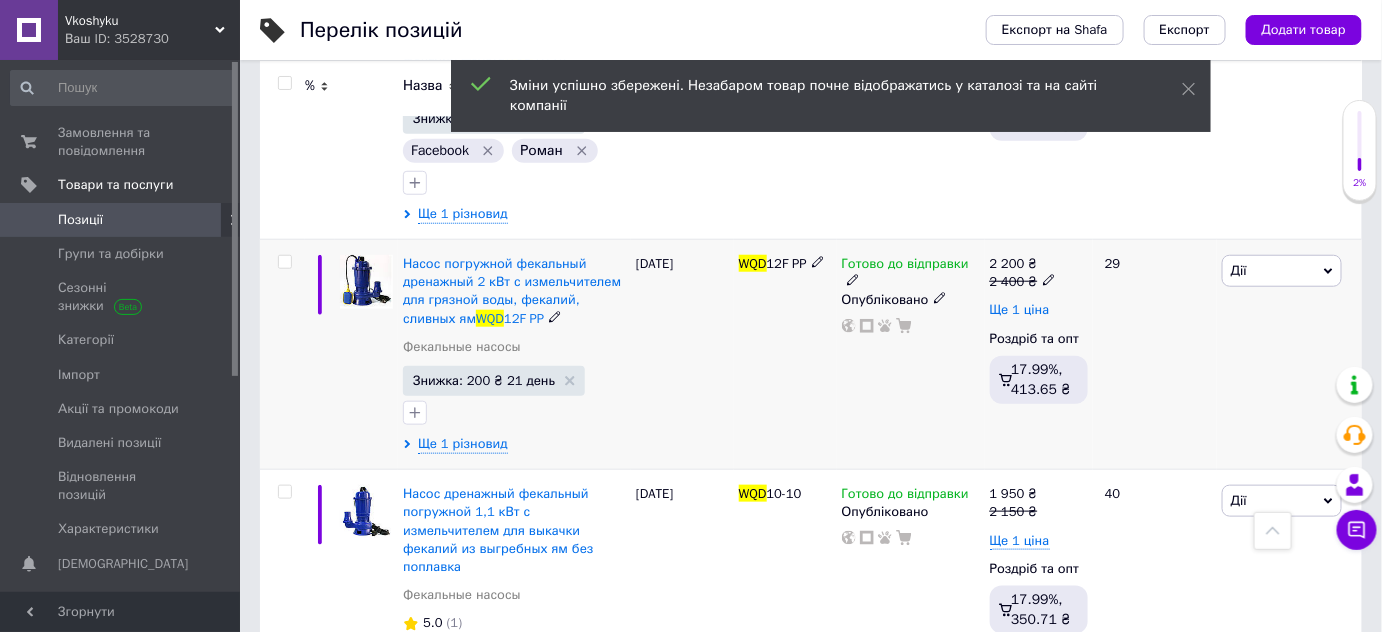 click on "Ще 1 ціна" at bounding box center [1020, 310] 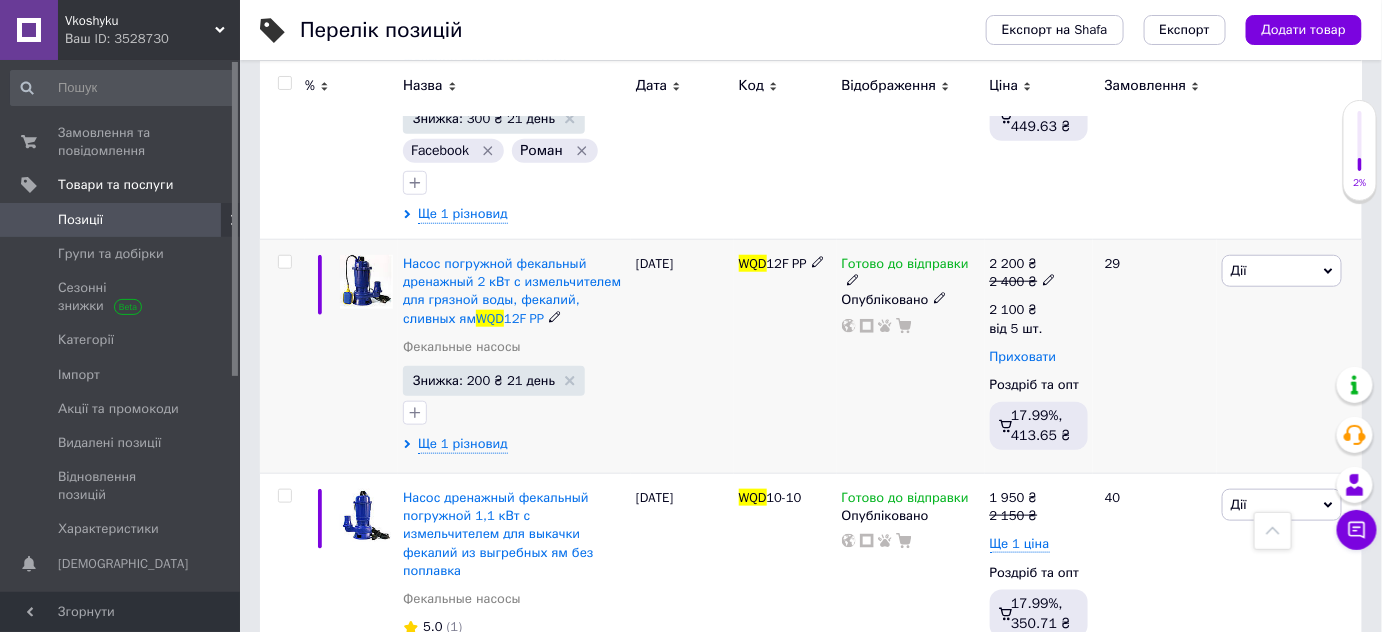 click on "Приховати" at bounding box center (1023, 357) 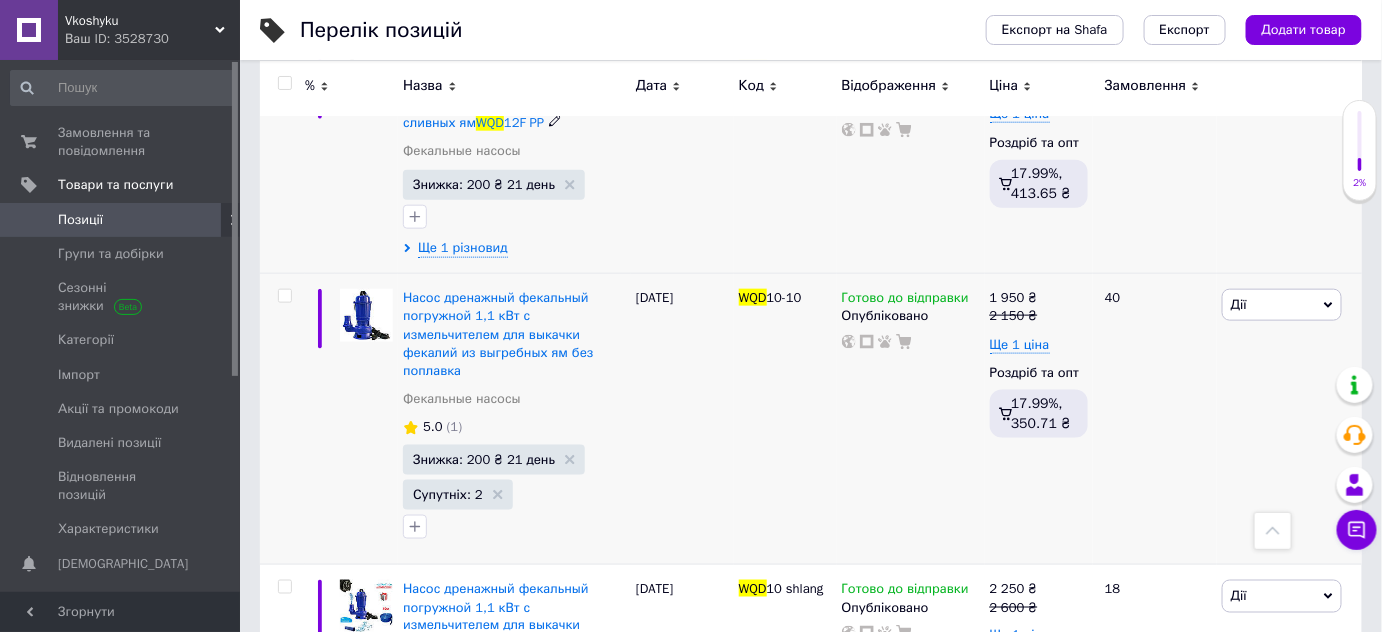 scroll, scrollTop: 727, scrollLeft: 0, axis: vertical 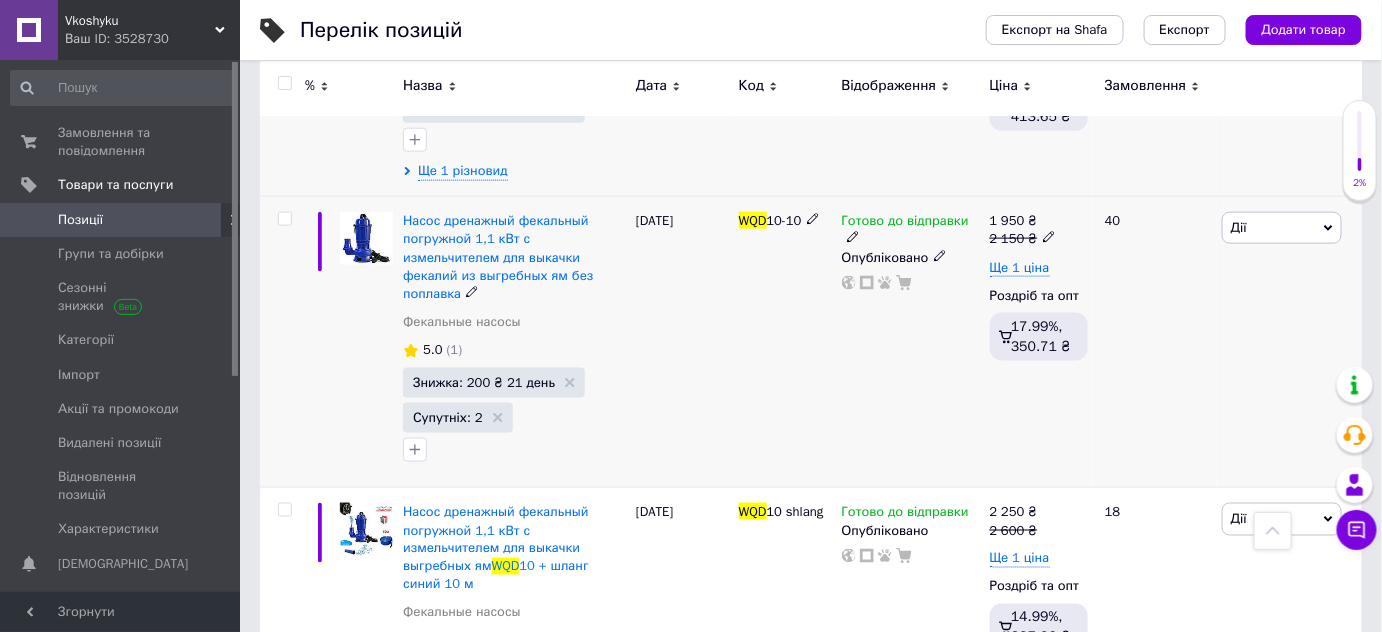 click 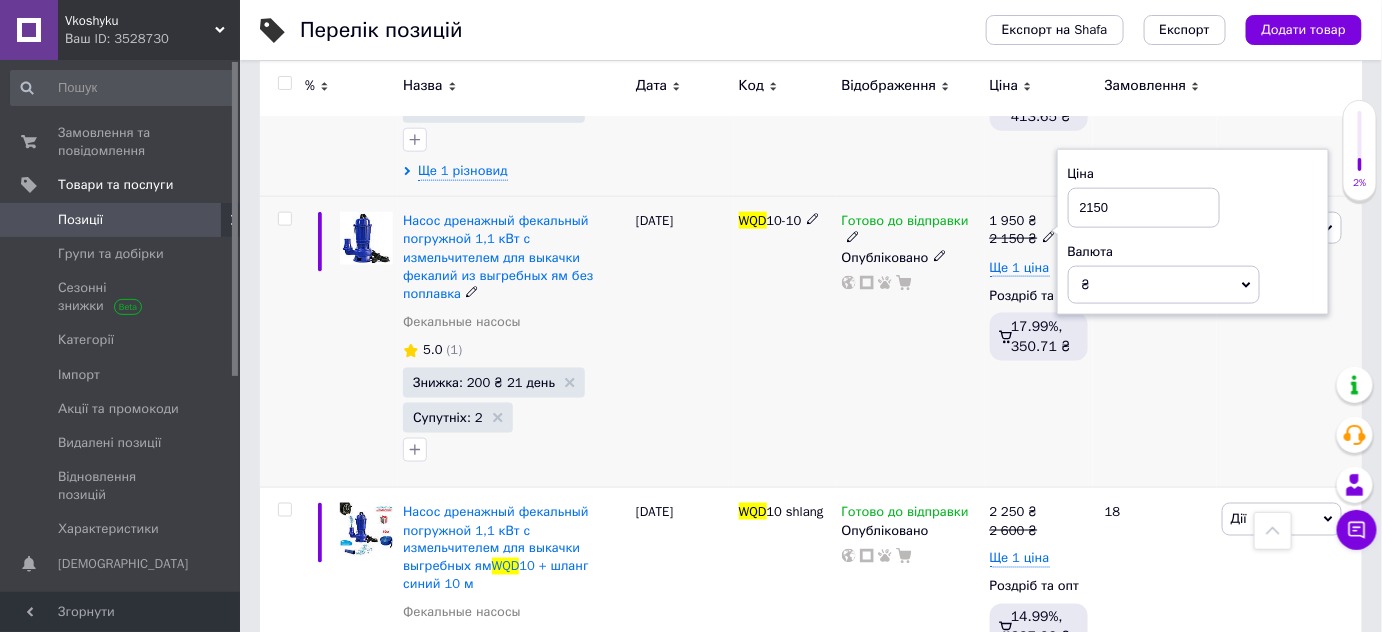 click on "2150" at bounding box center (1144, 208) 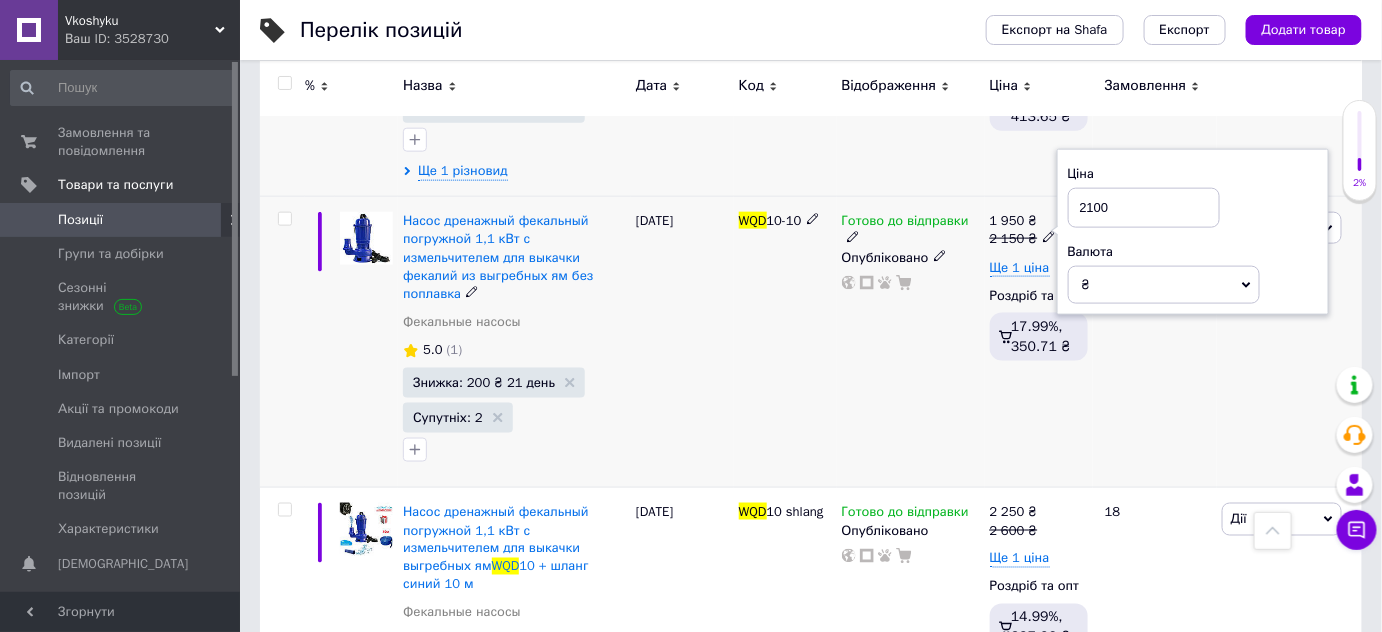 type on "2100" 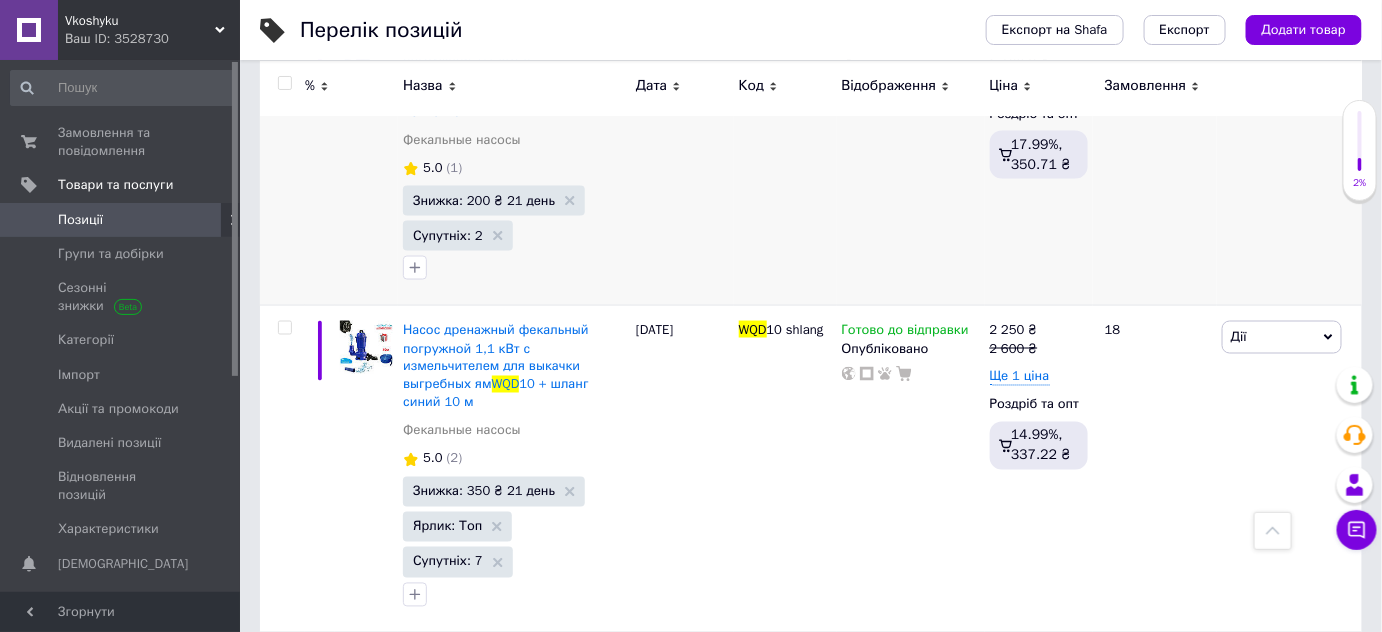 scroll, scrollTop: 1000, scrollLeft: 0, axis: vertical 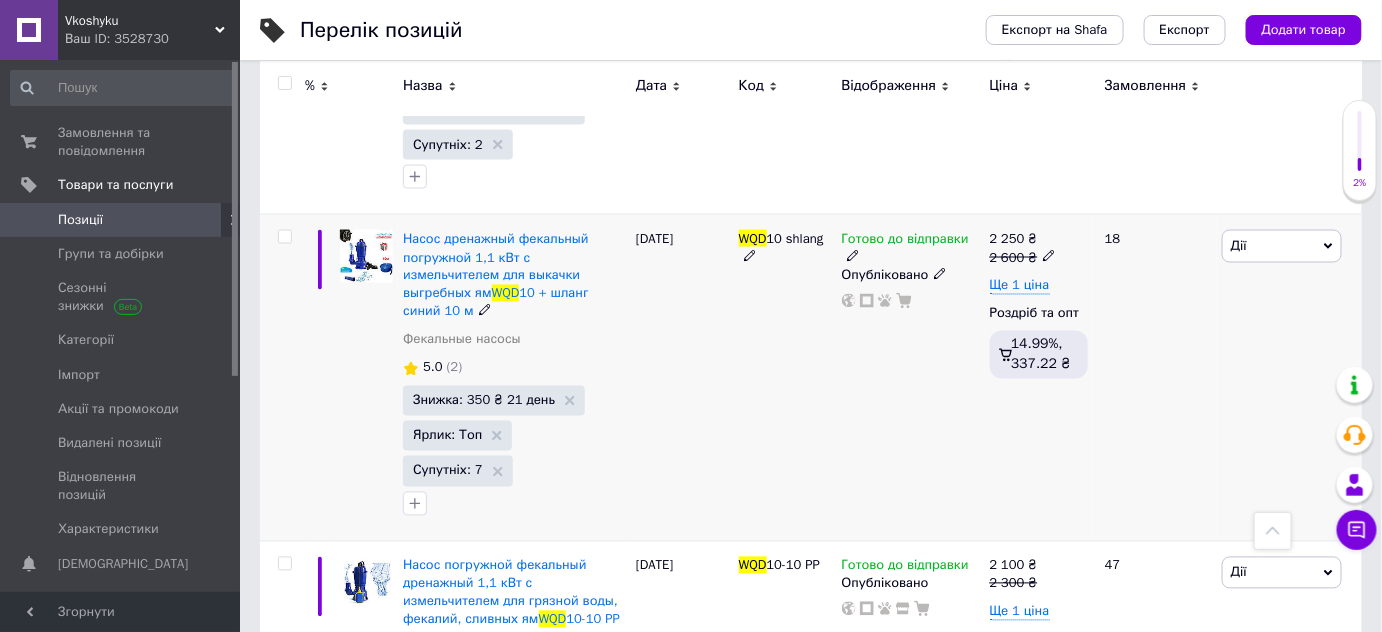 click 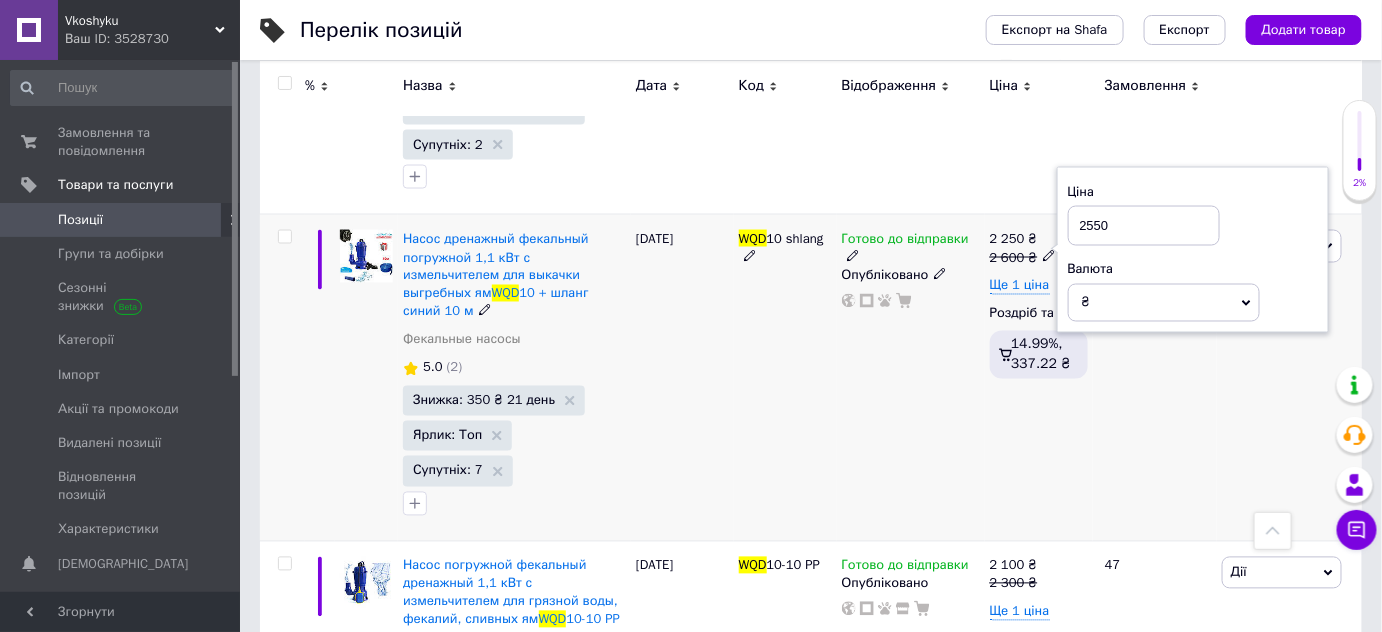 type on "2550" 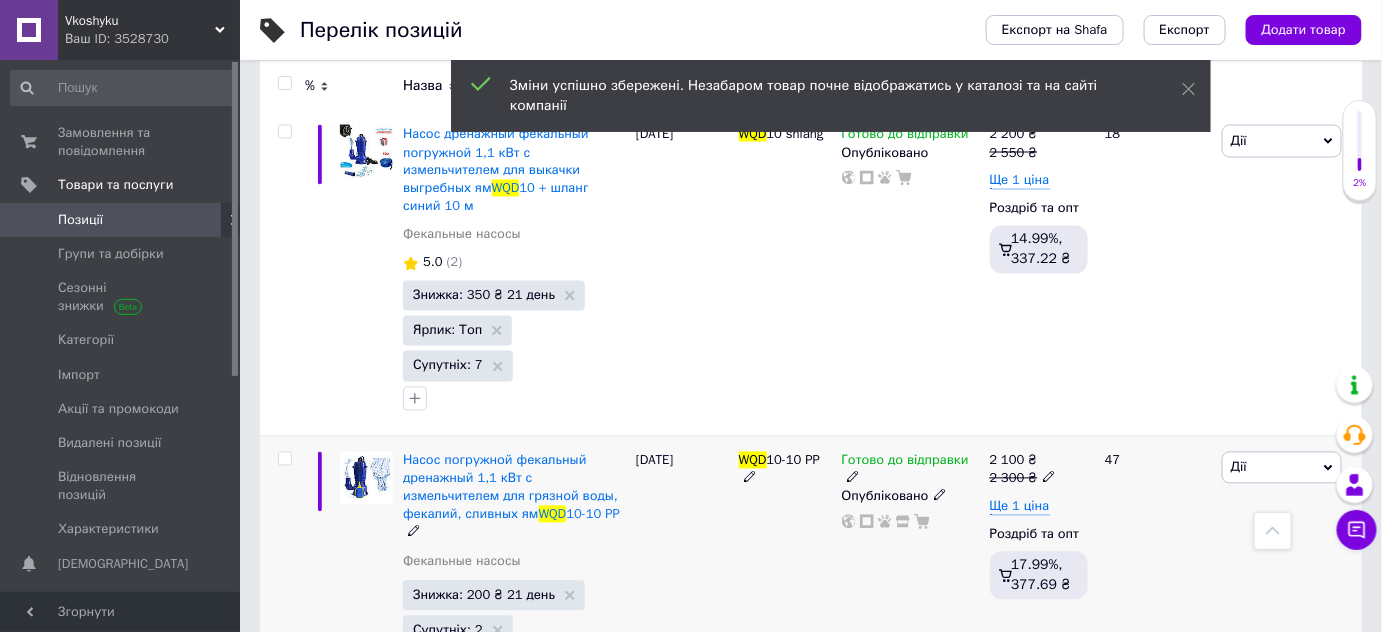 scroll, scrollTop: 1181, scrollLeft: 0, axis: vertical 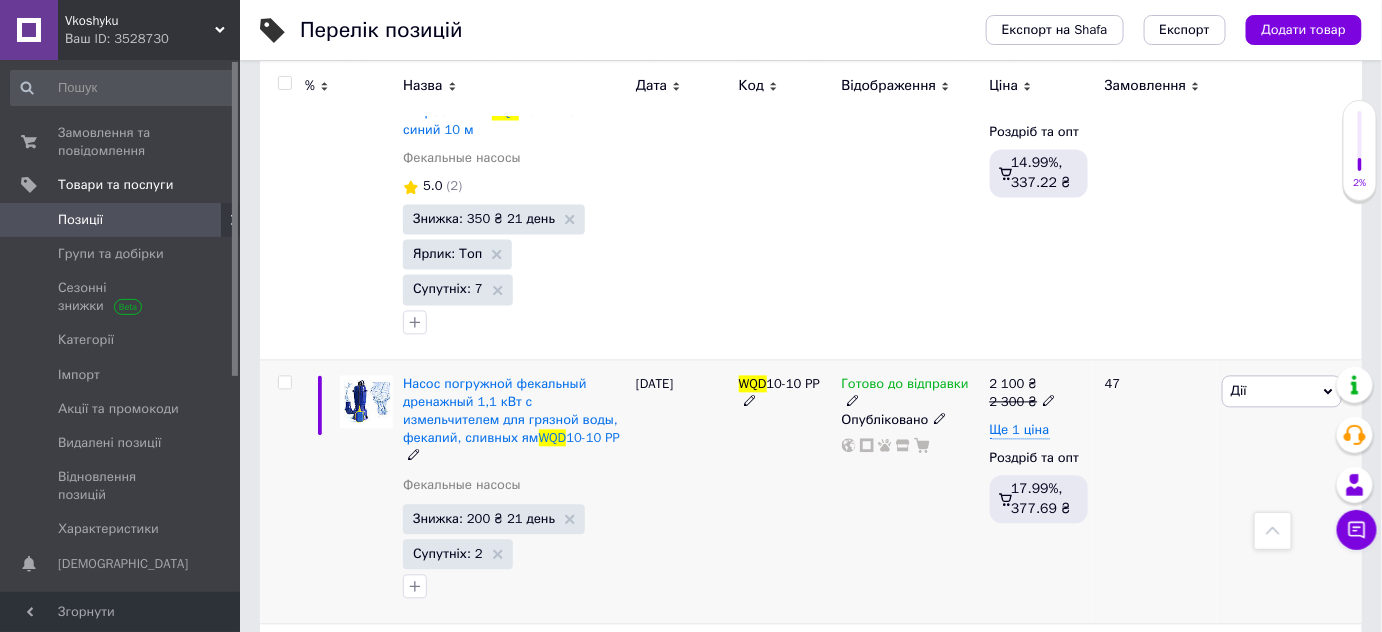 click 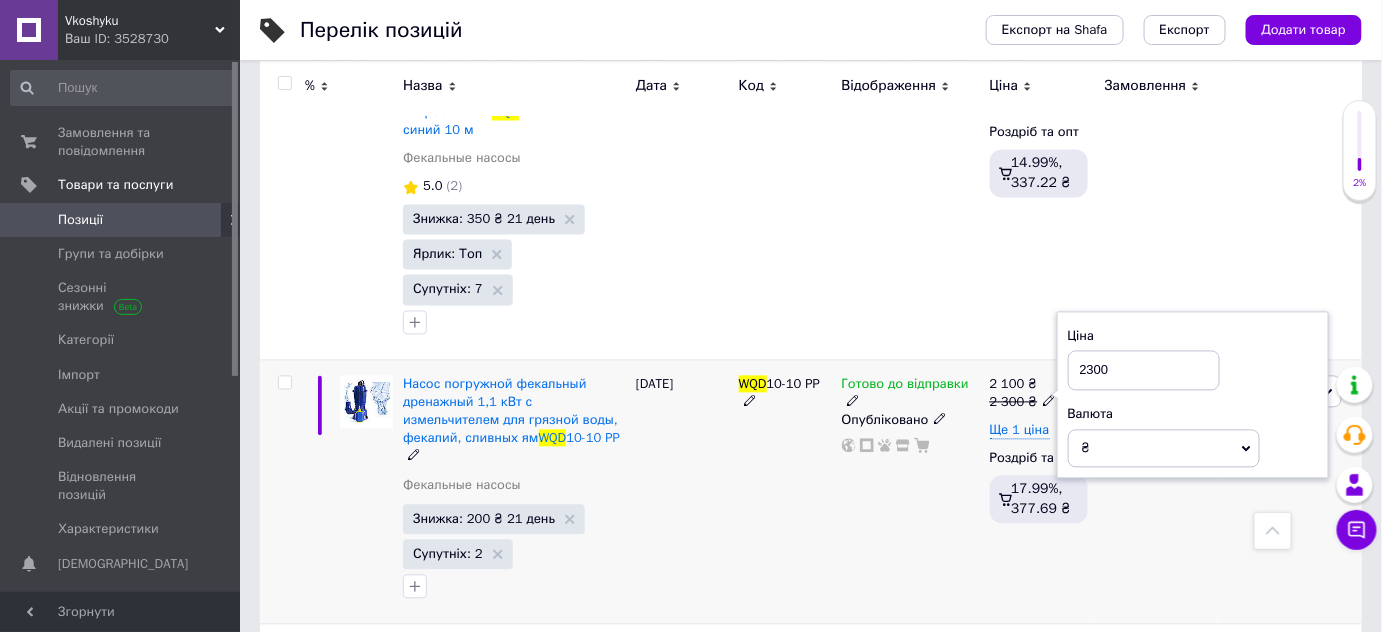 click on "2300" at bounding box center (1144, 371) 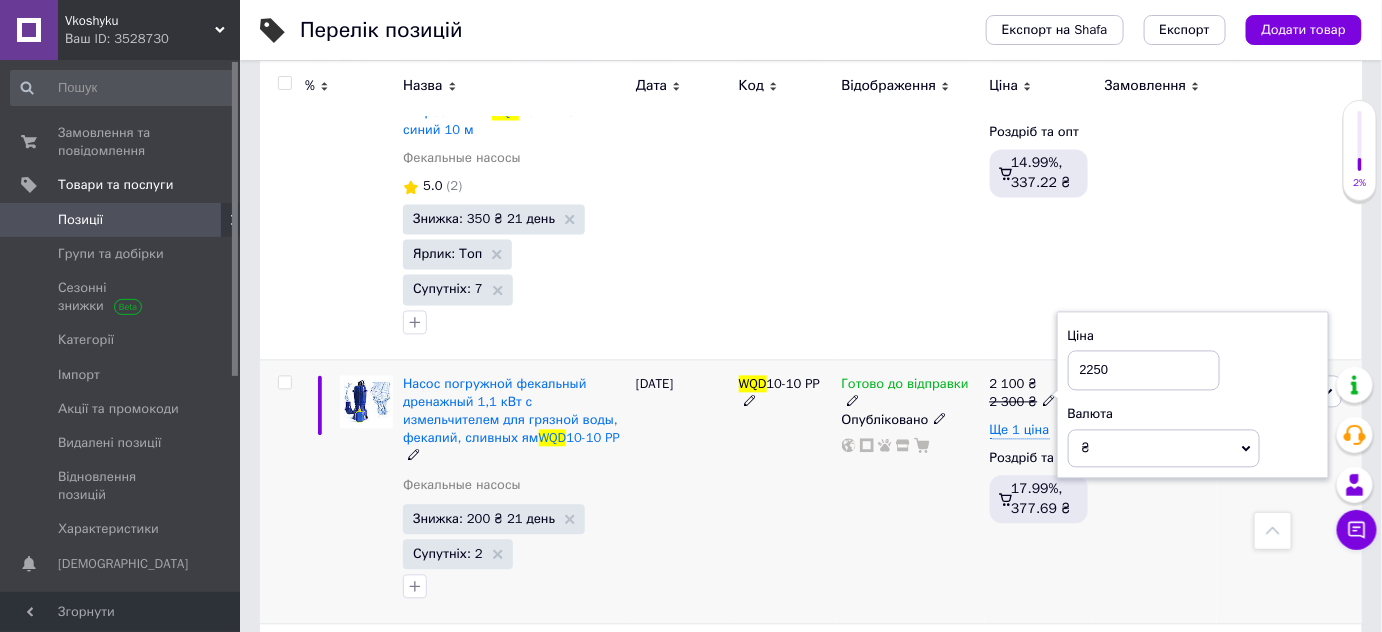 type on "2250" 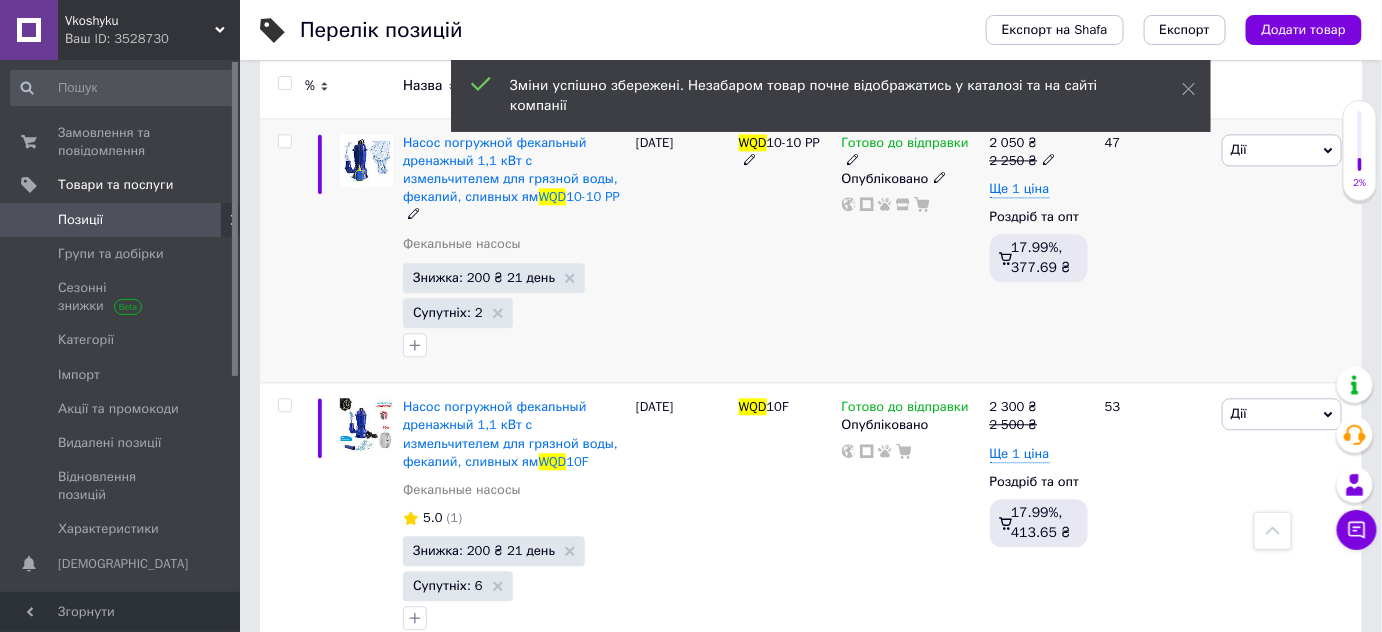 scroll, scrollTop: 1454, scrollLeft: 0, axis: vertical 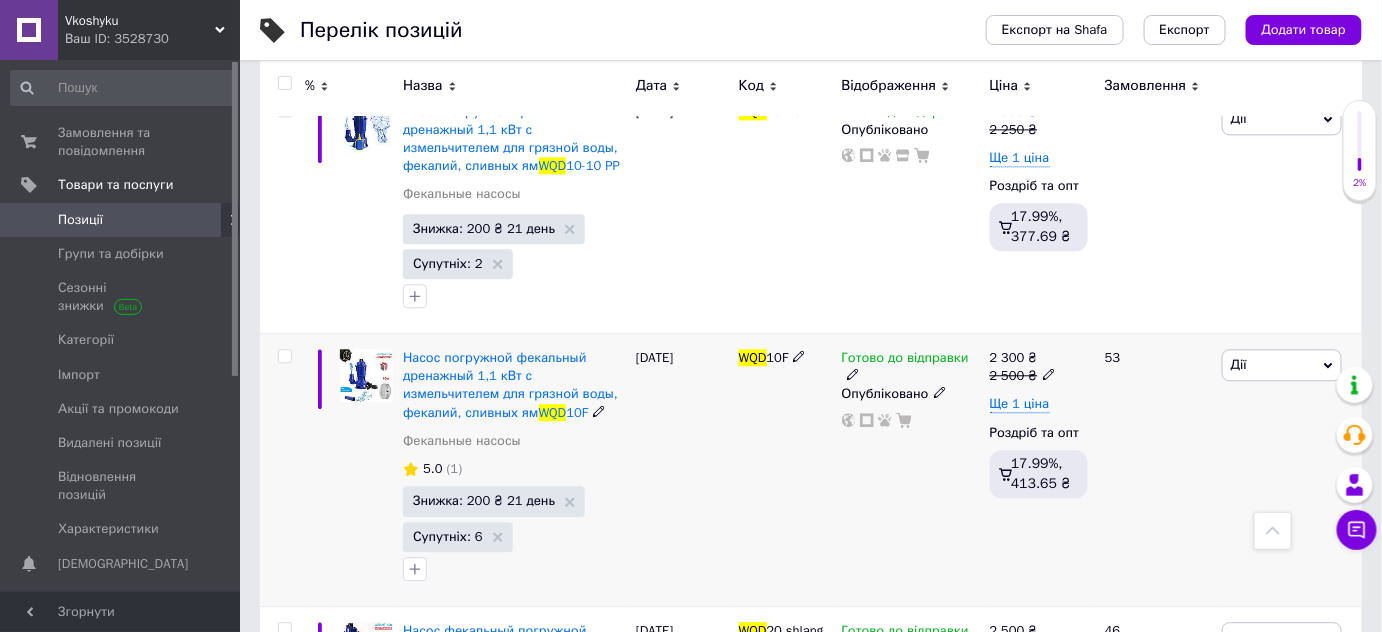 click 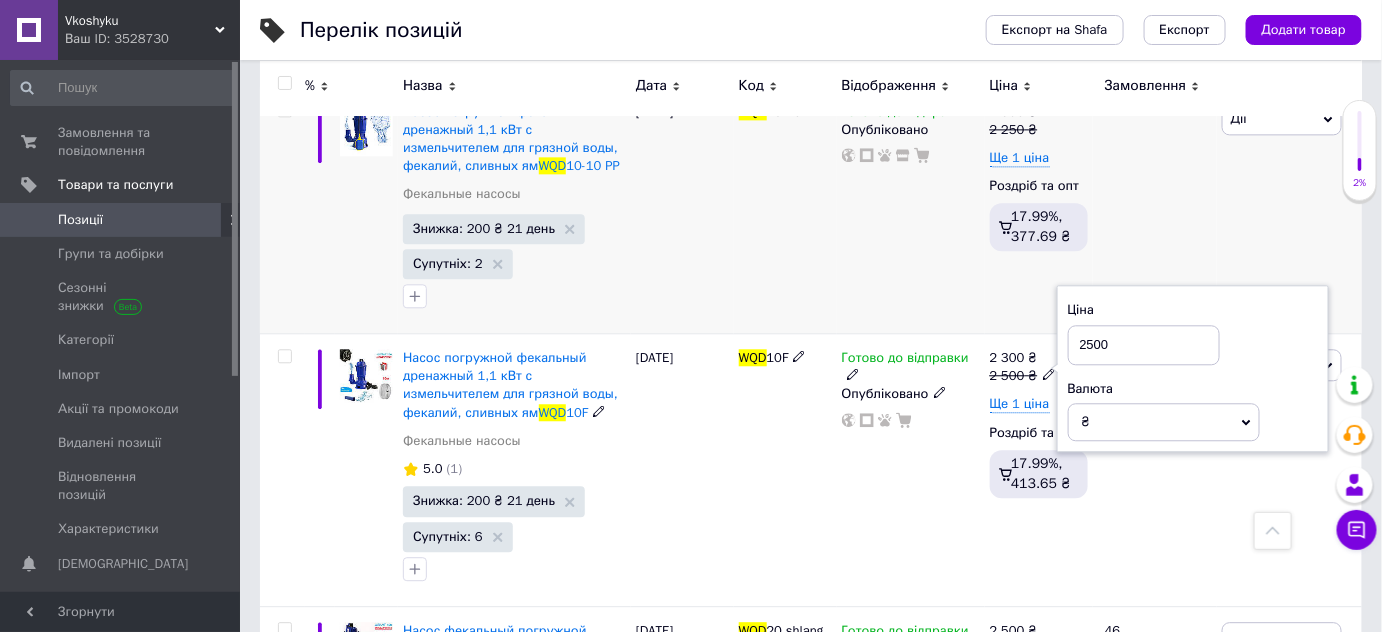 drag, startPoint x: 1089, startPoint y: 266, endPoint x: 1217, endPoint y: 201, distance: 143.55835 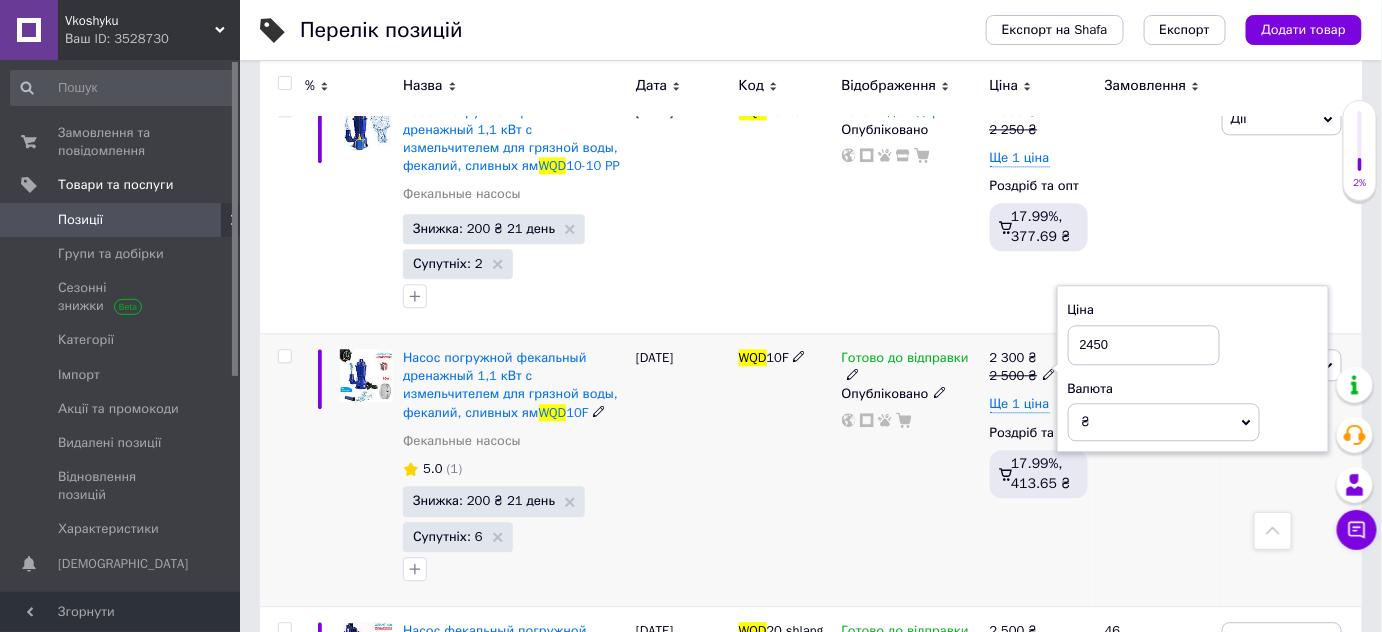 type on "2450" 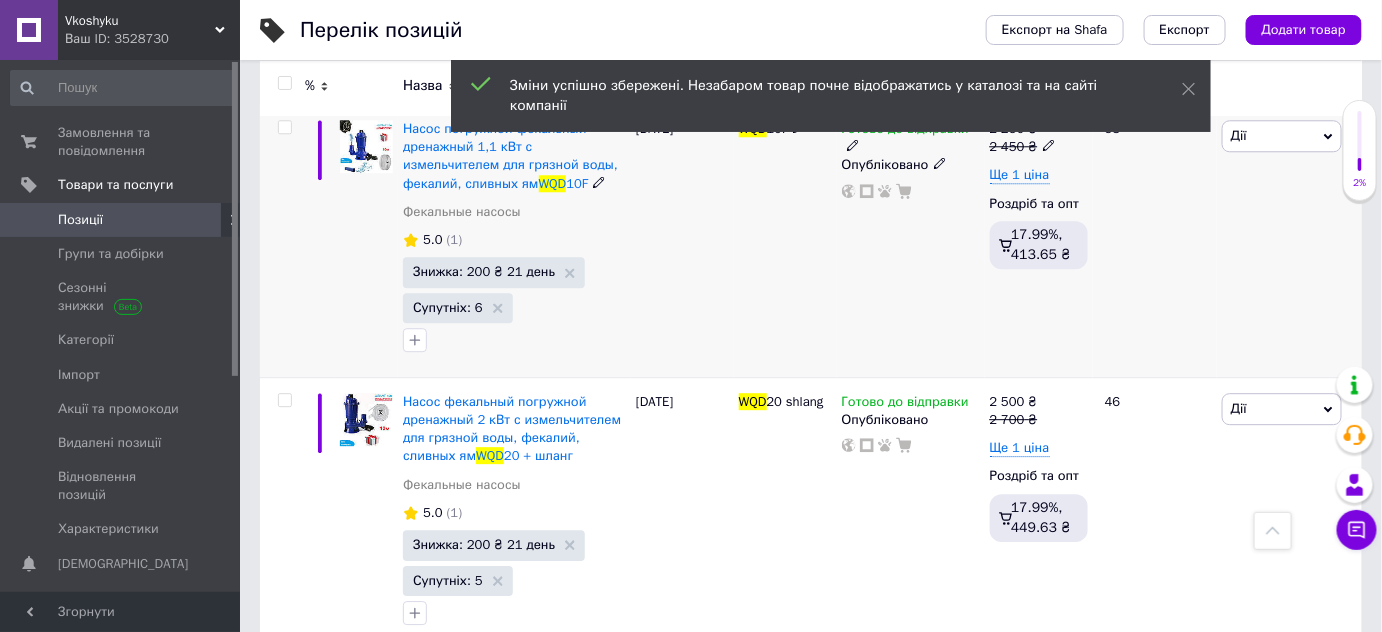 scroll, scrollTop: 1727, scrollLeft: 0, axis: vertical 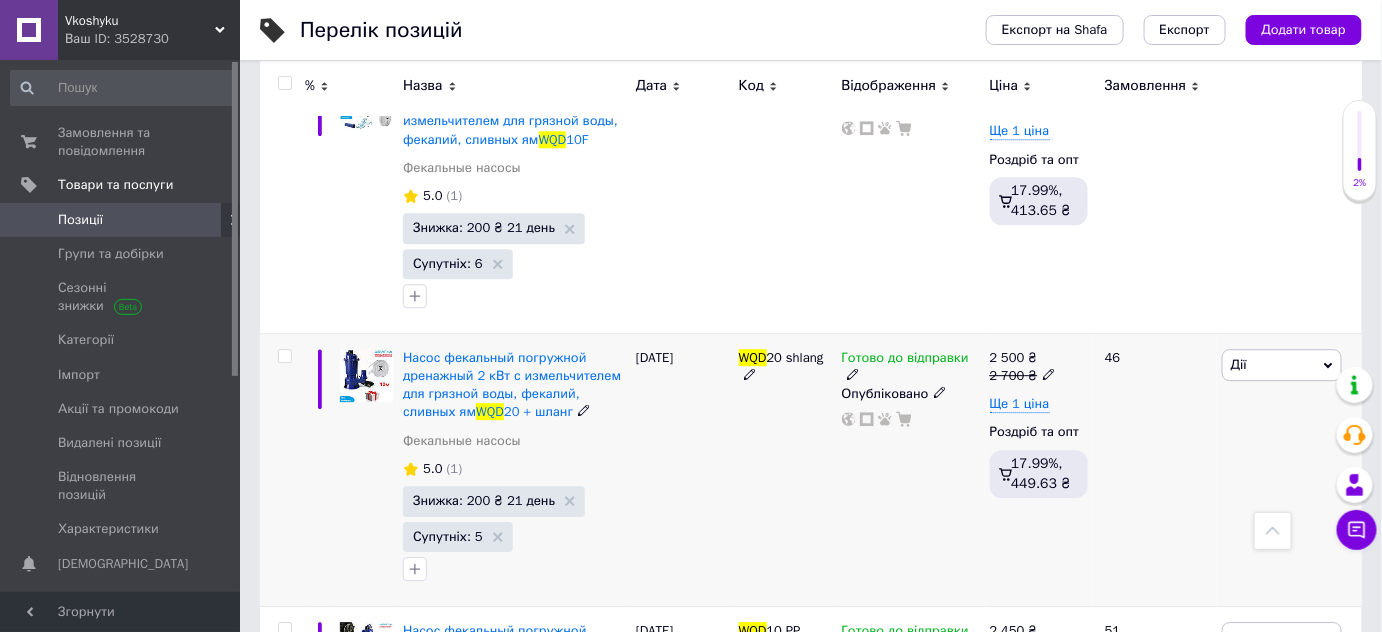 click 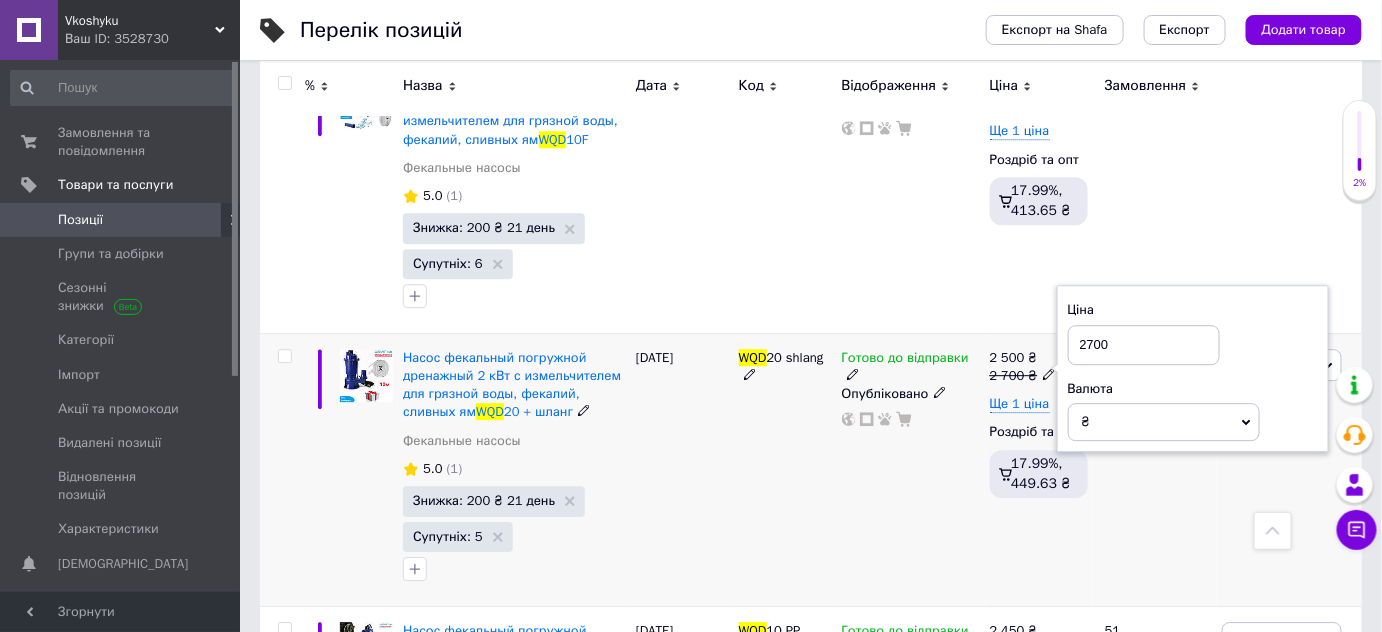 click on "2700" at bounding box center [1144, 345] 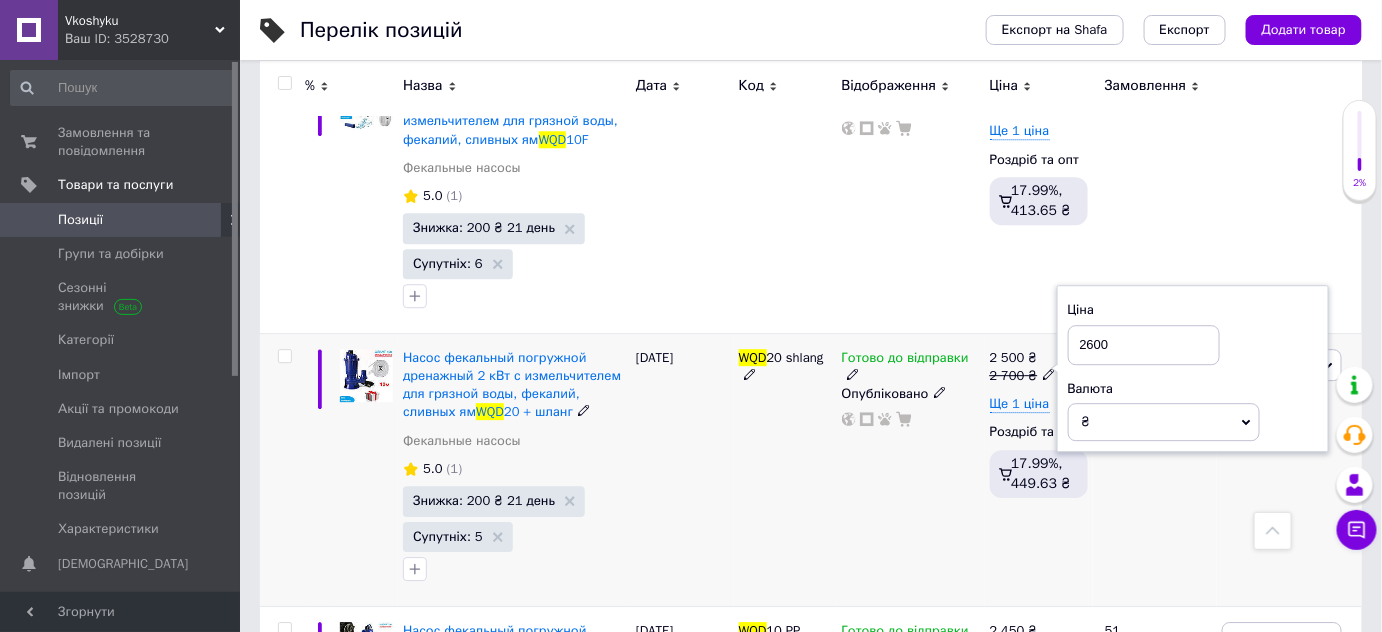 type on "2600" 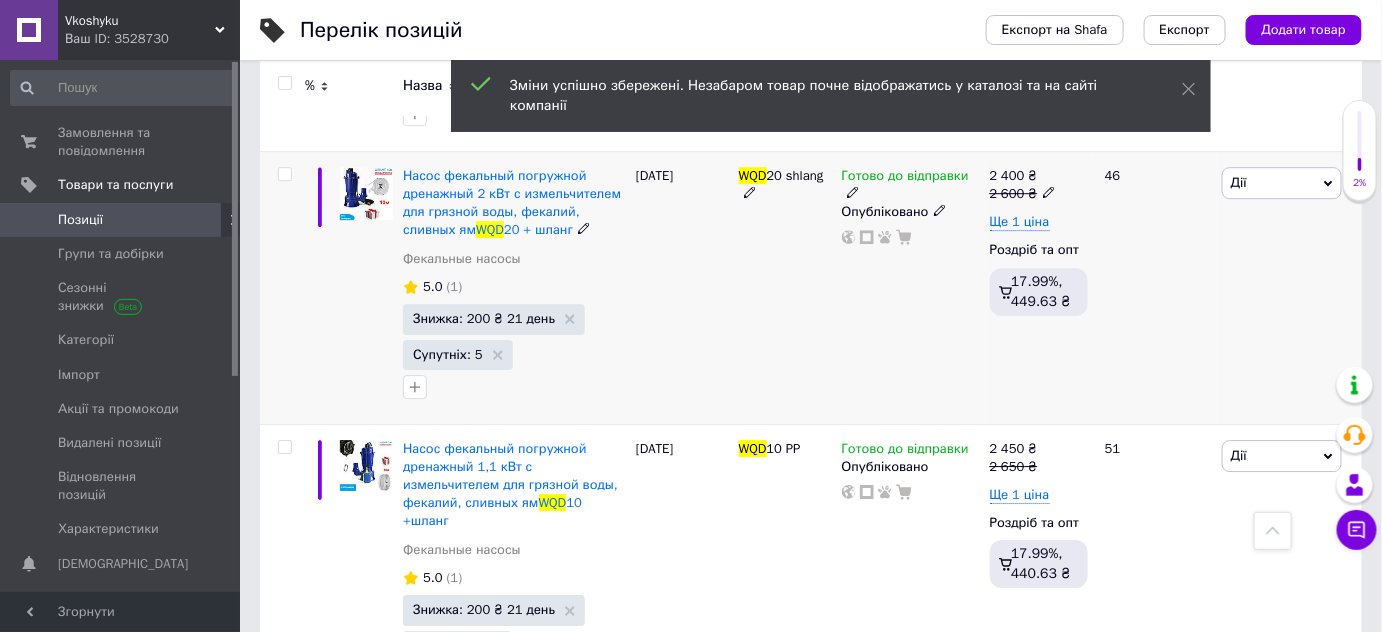 scroll, scrollTop: 2000, scrollLeft: 0, axis: vertical 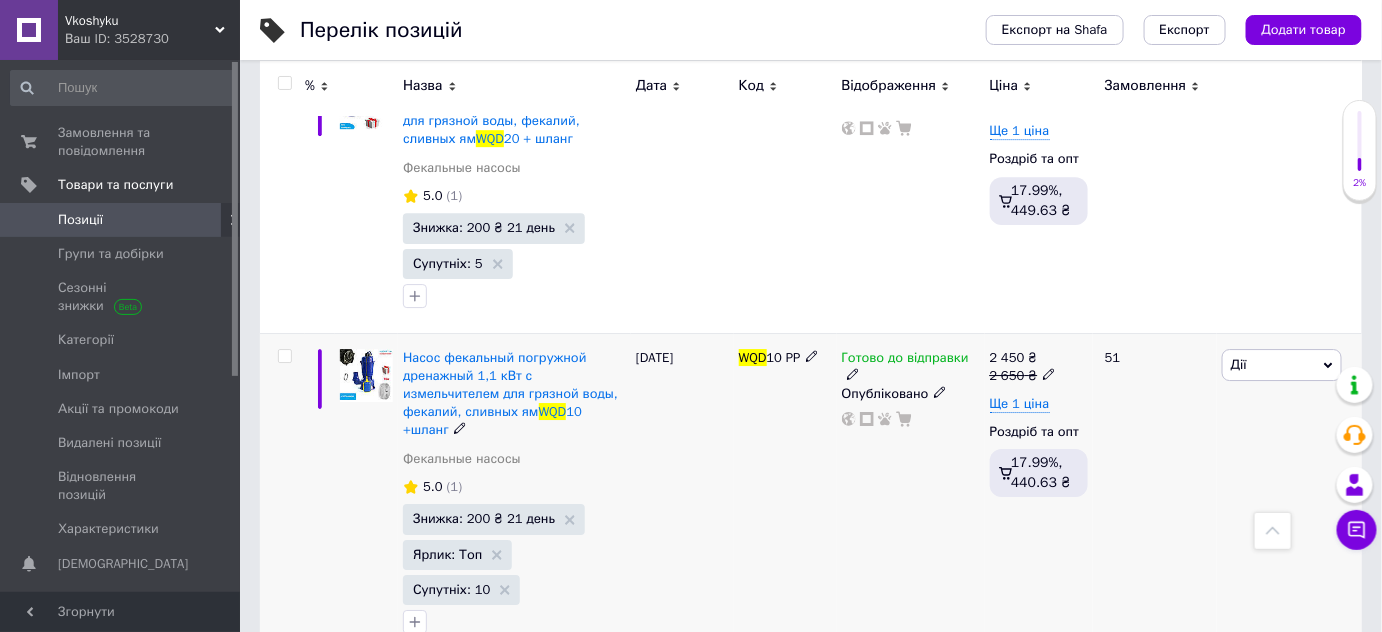 click 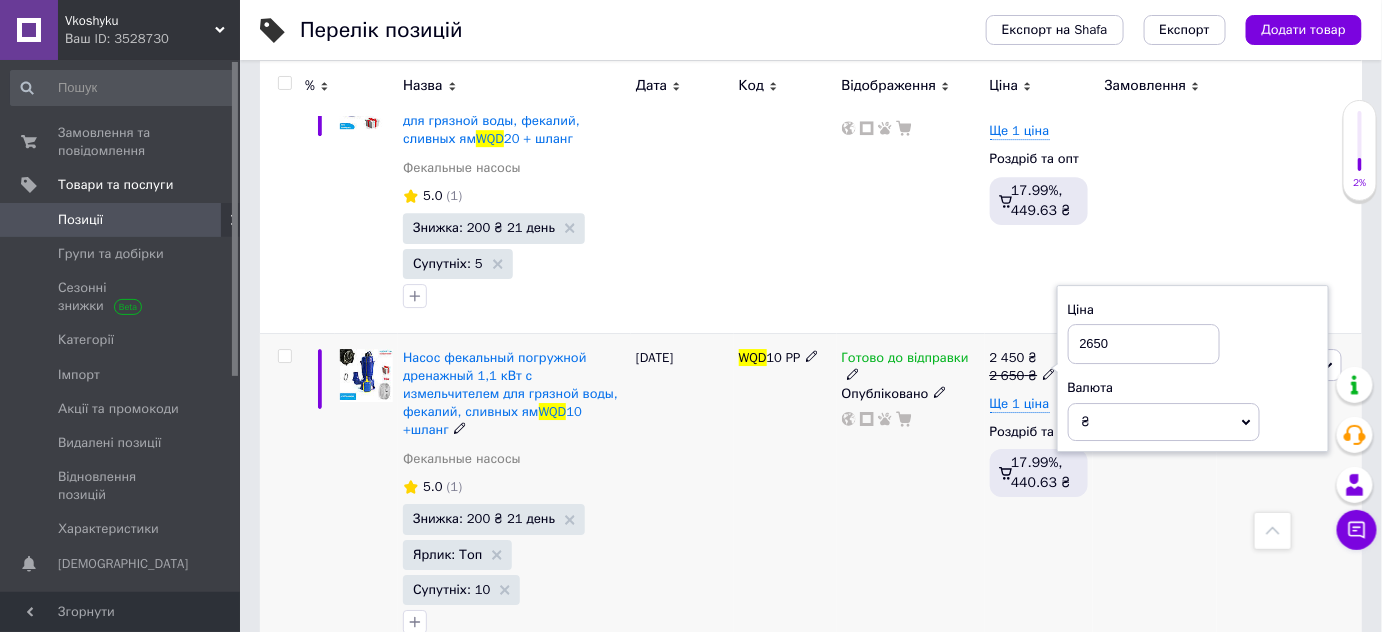 click on "2650" at bounding box center [1144, 344] 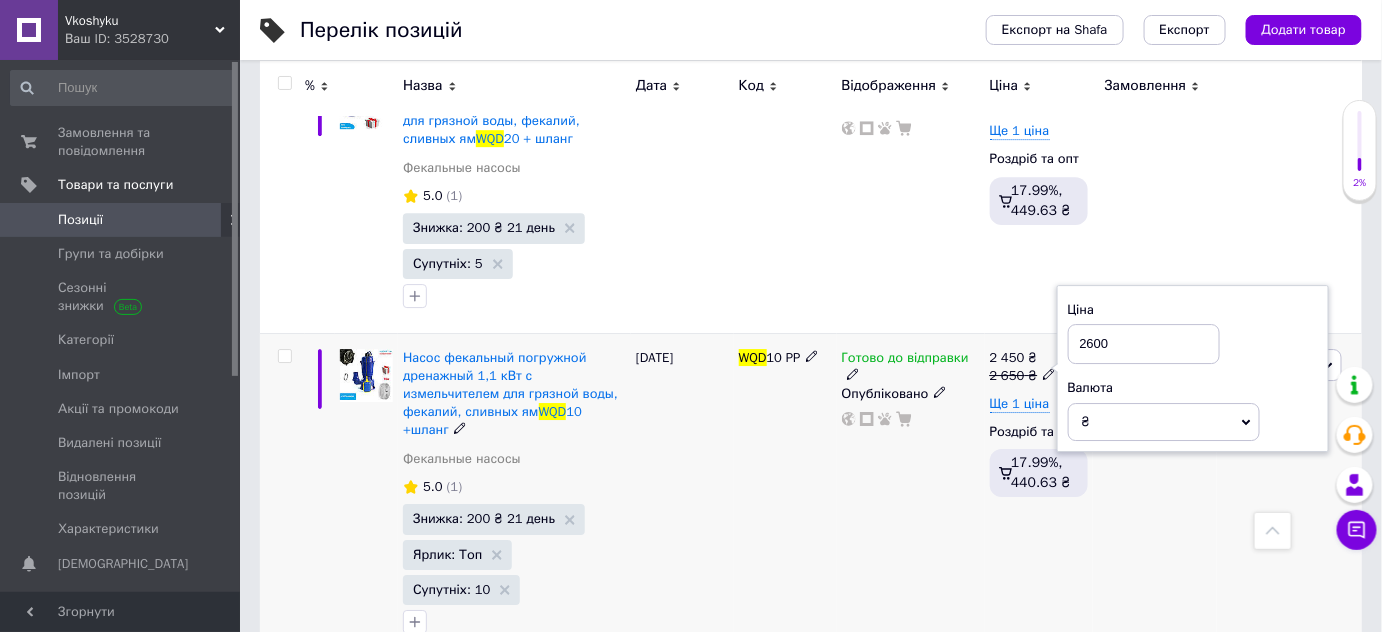 type on "2600" 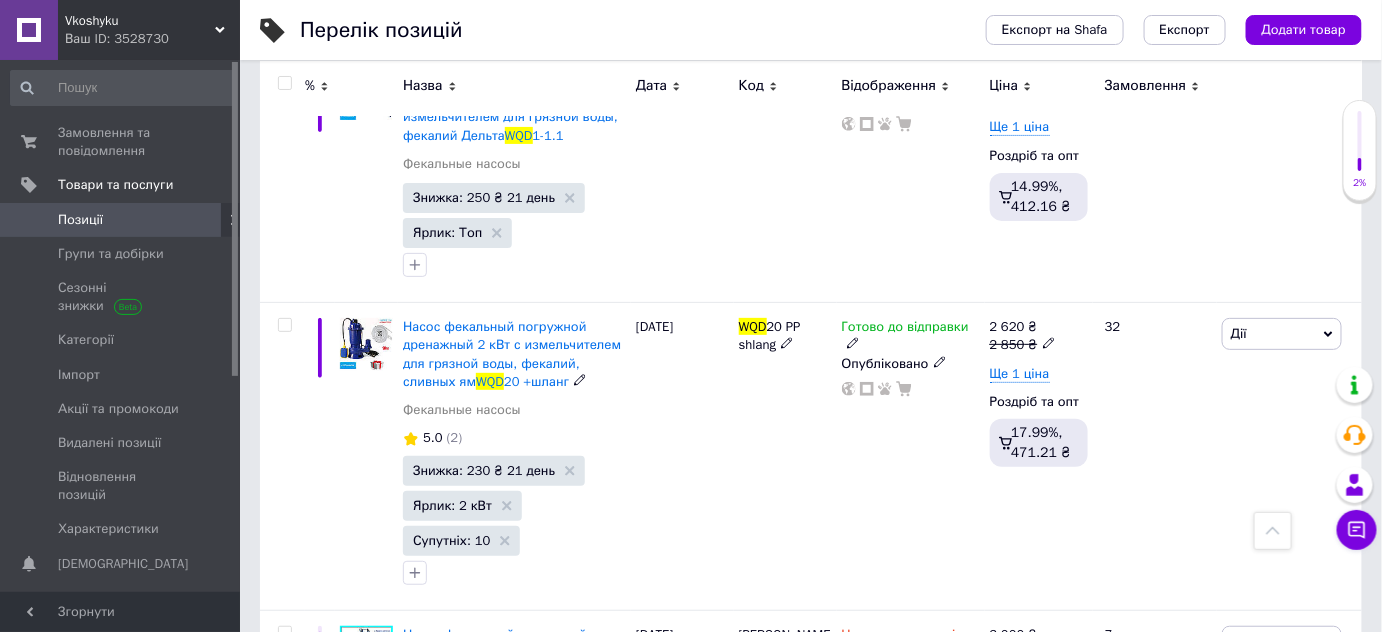 scroll, scrollTop: 2636, scrollLeft: 0, axis: vertical 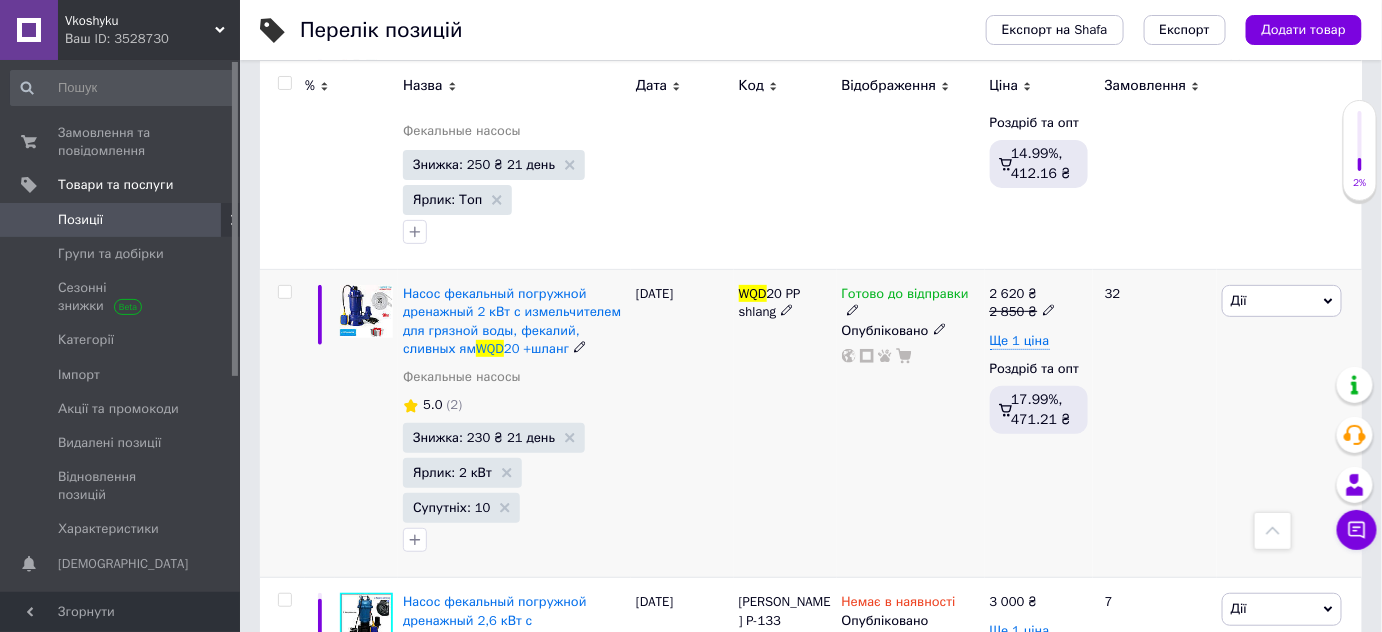 click 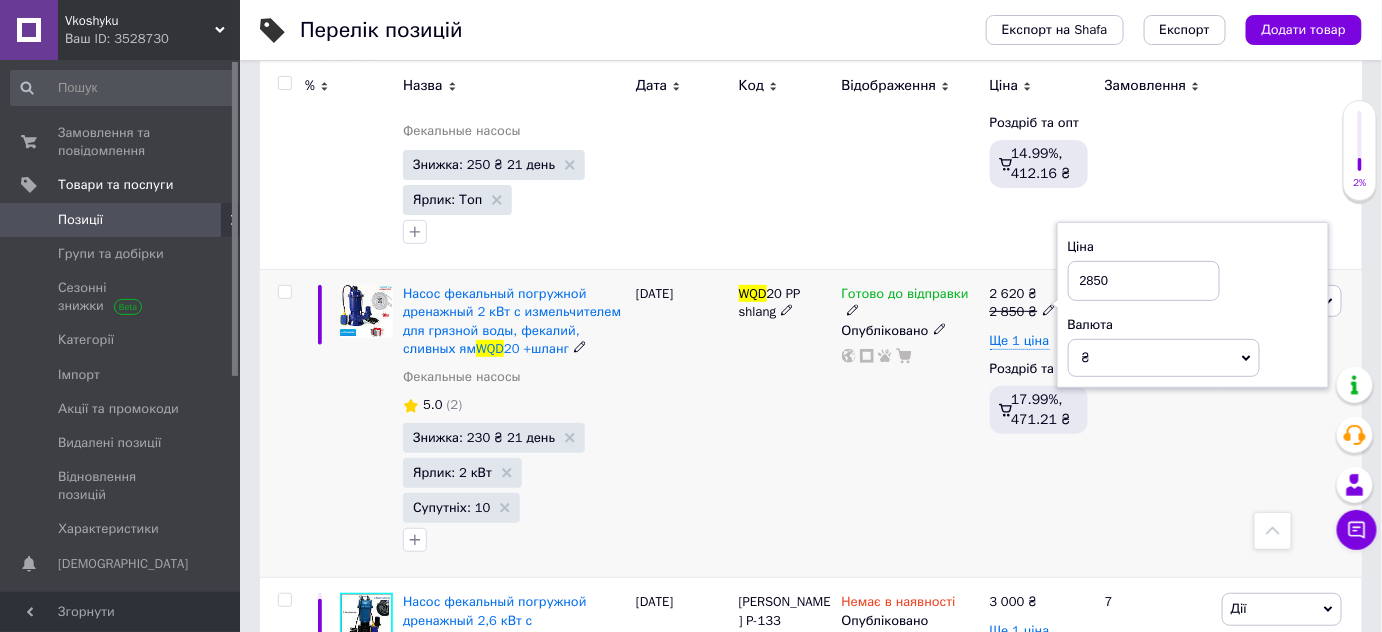 click on "2850" at bounding box center (1144, 281) 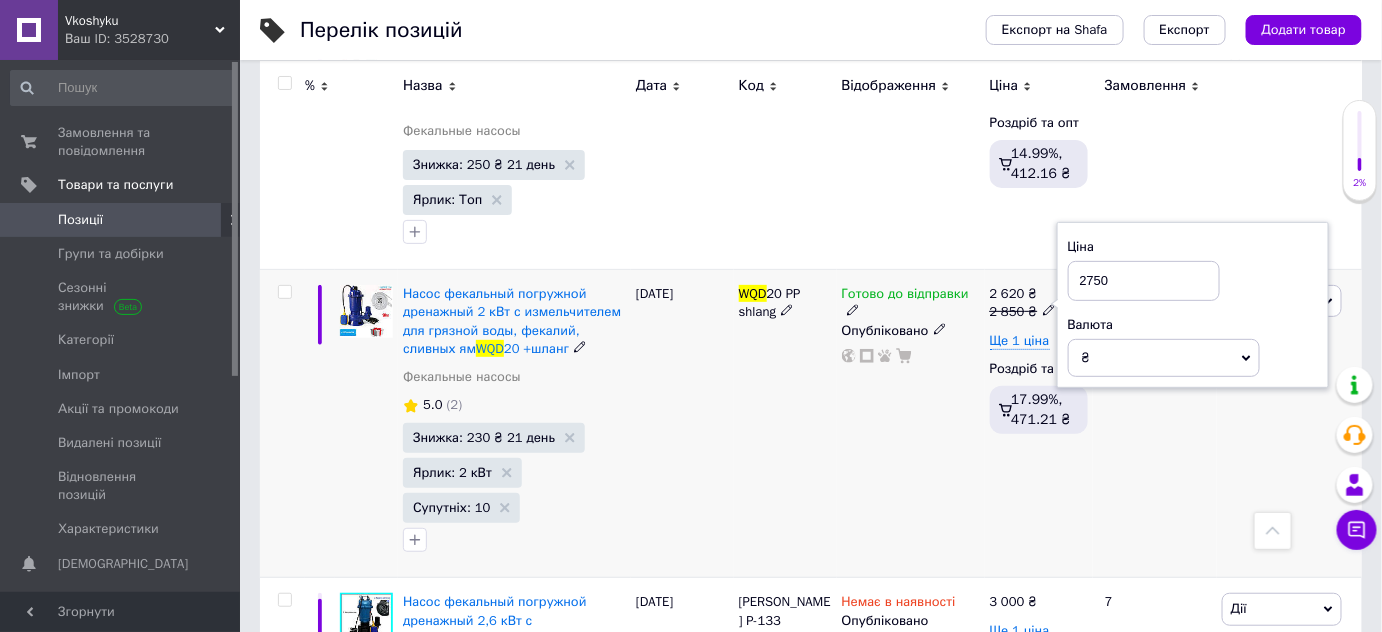 type on "2750" 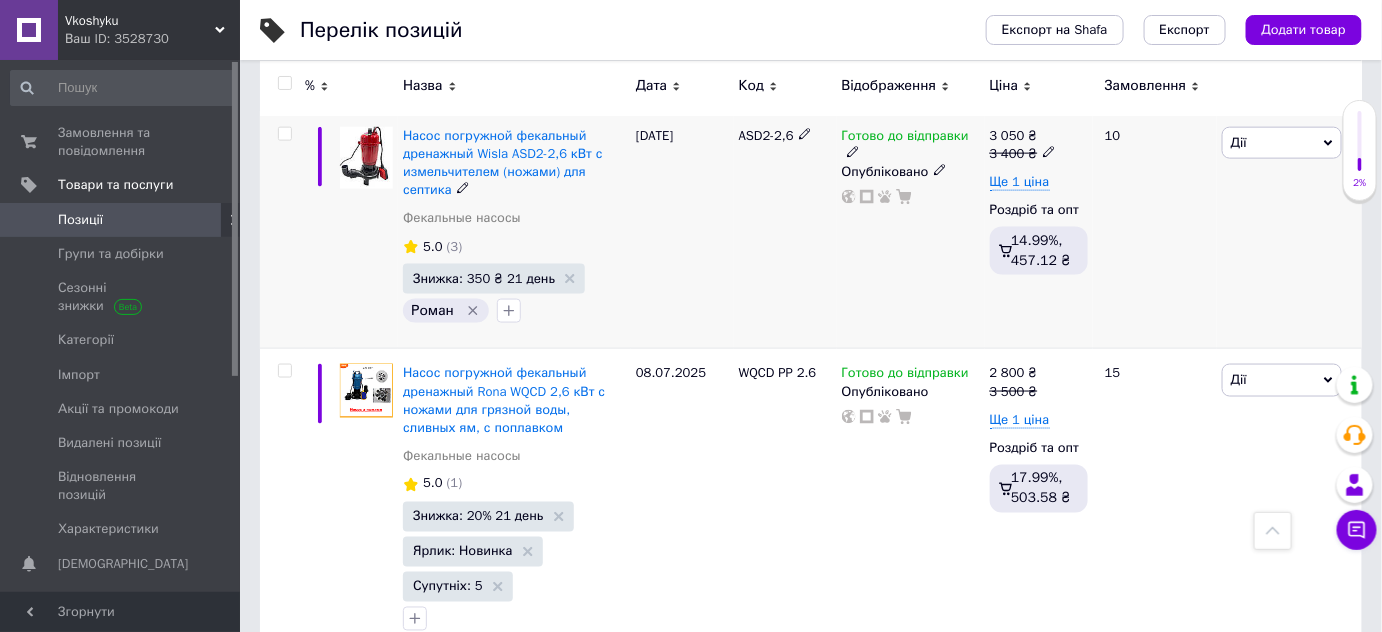 scroll, scrollTop: 3363, scrollLeft: 0, axis: vertical 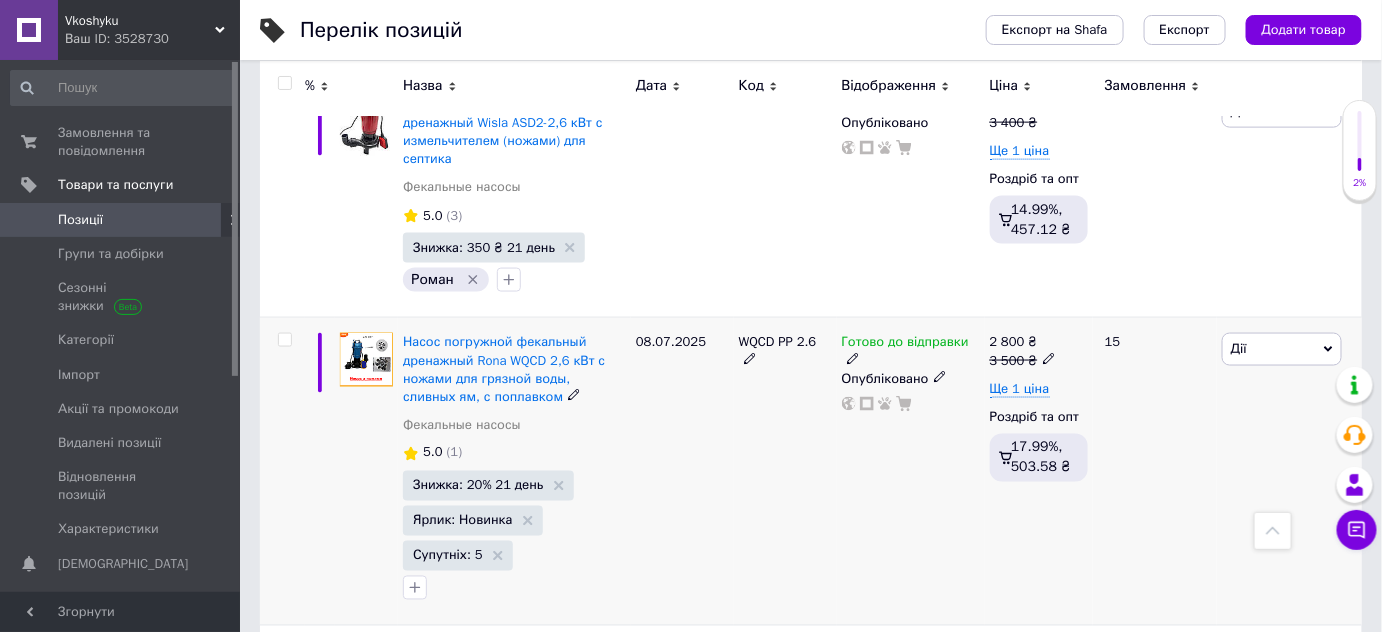 click 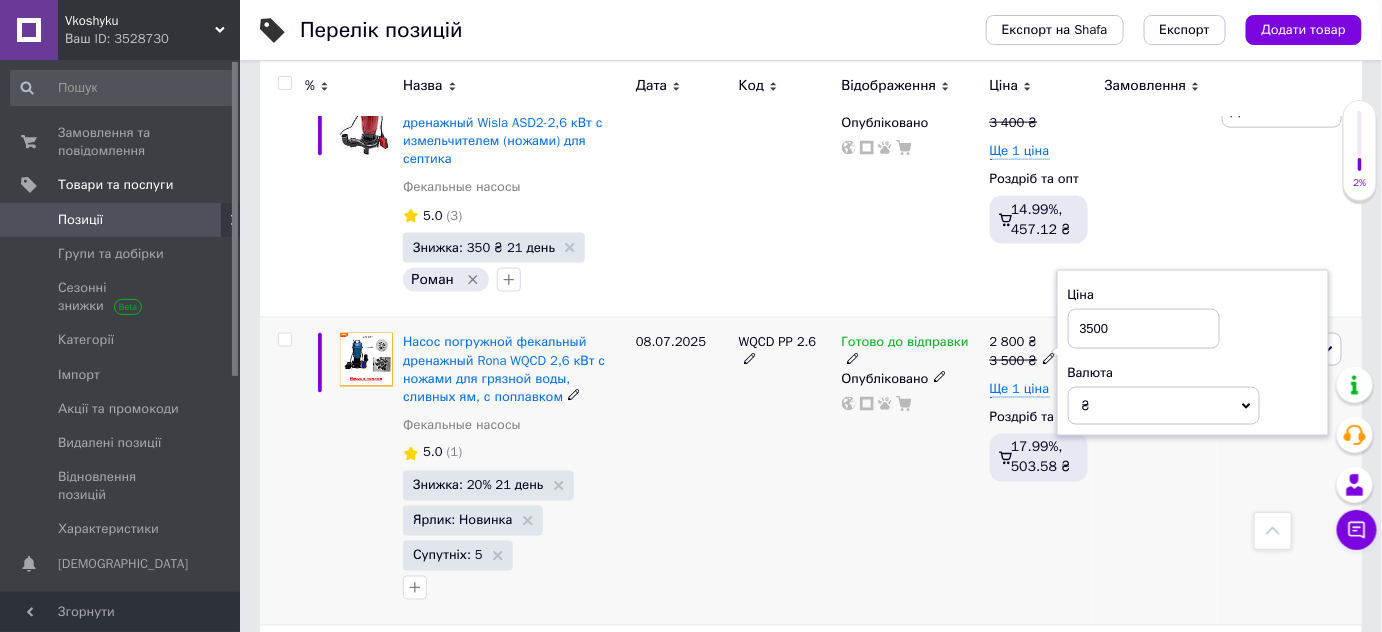 click on "3500" at bounding box center (1144, 329) 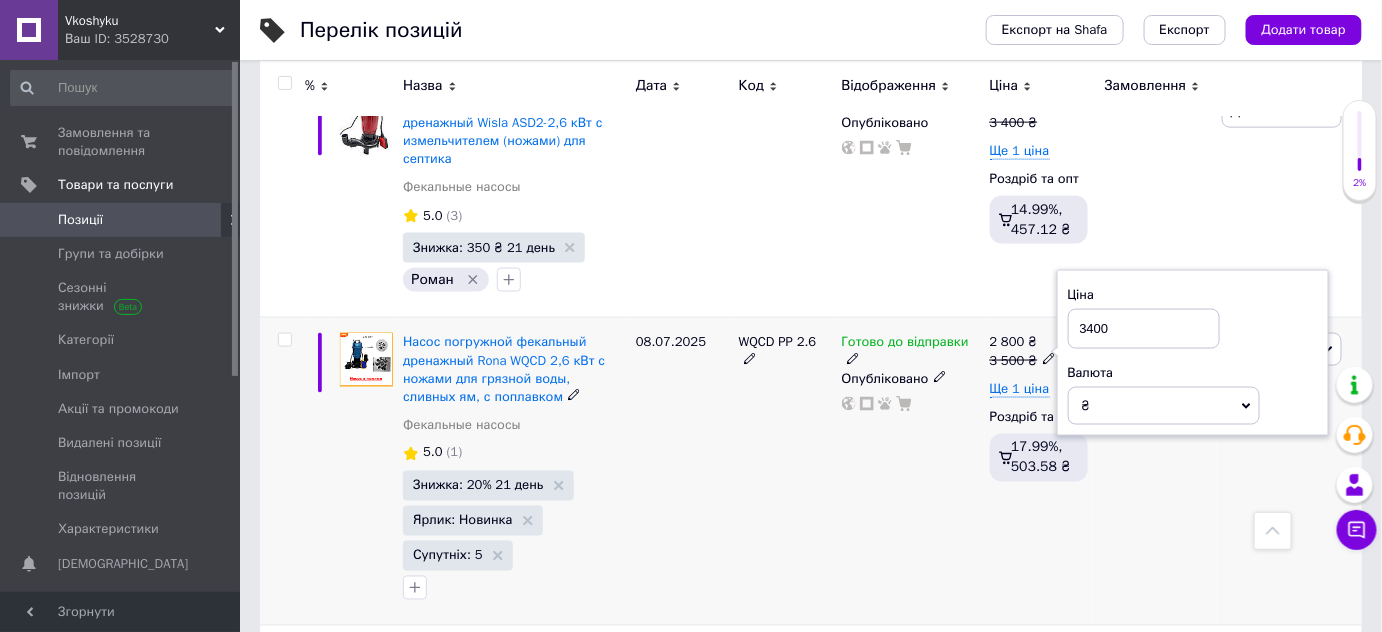 type on "3400" 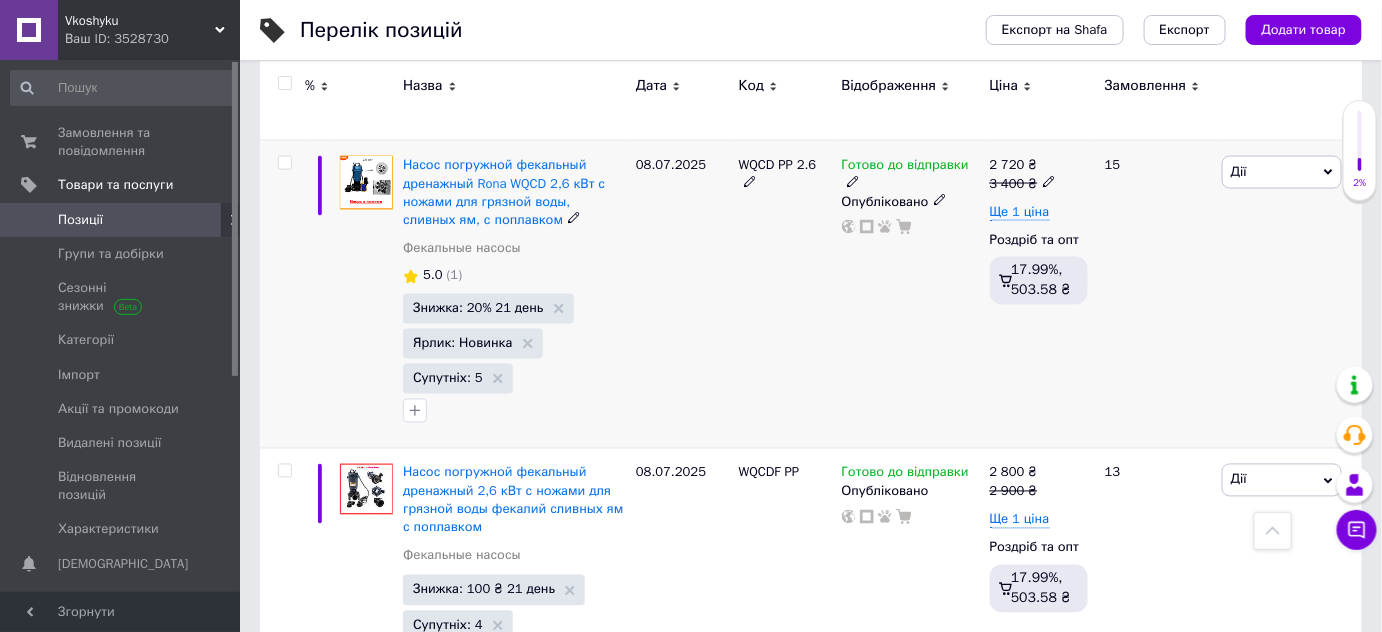 scroll, scrollTop: 3636, scrollLeft: 0, axis: vertical 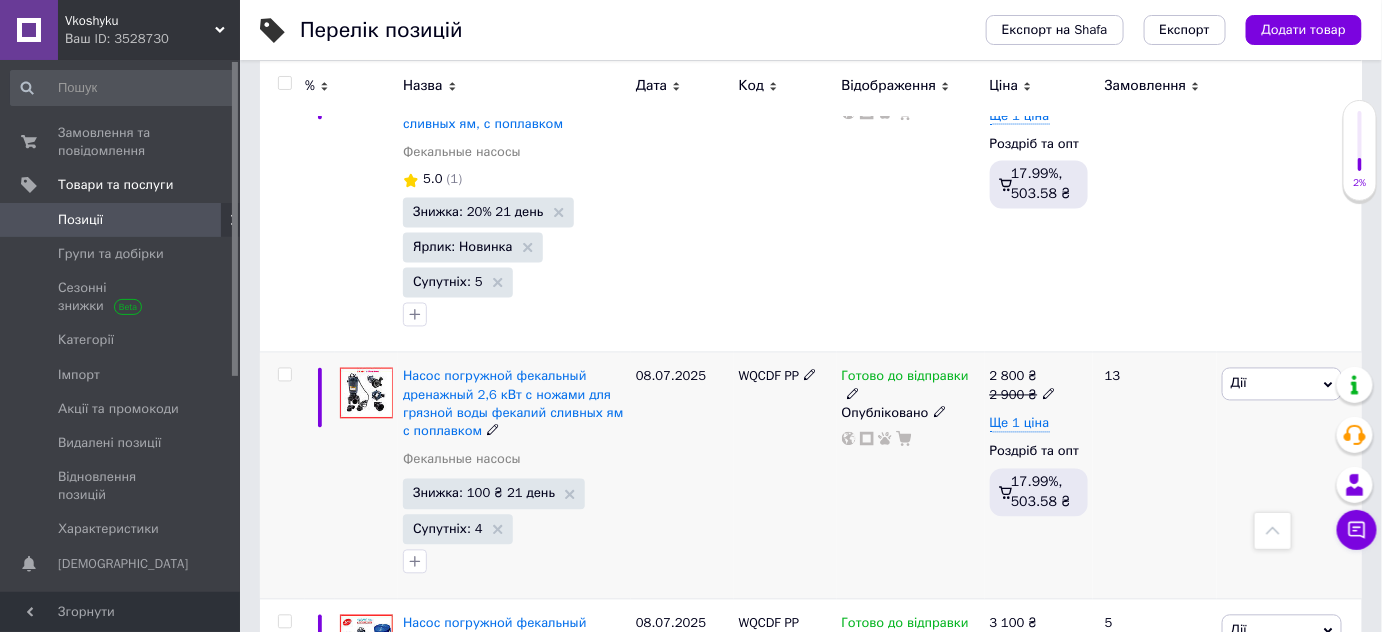 click 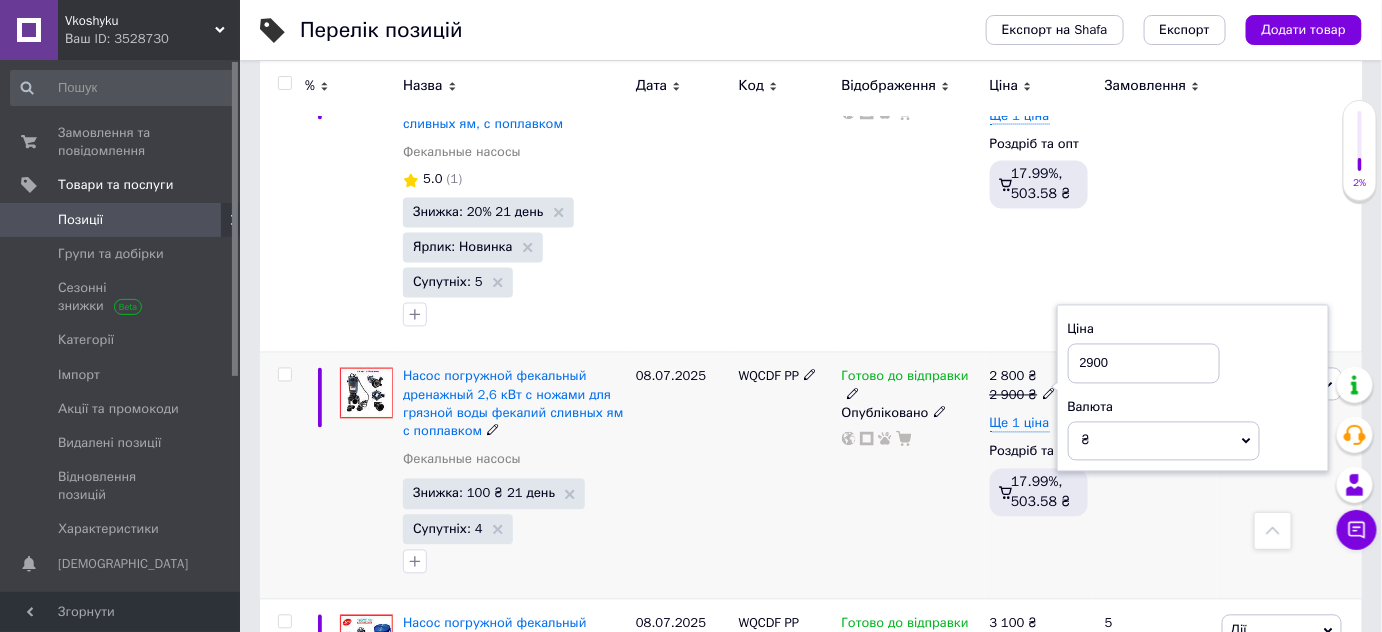 click on "2900" at bounding box center [1144, 364] 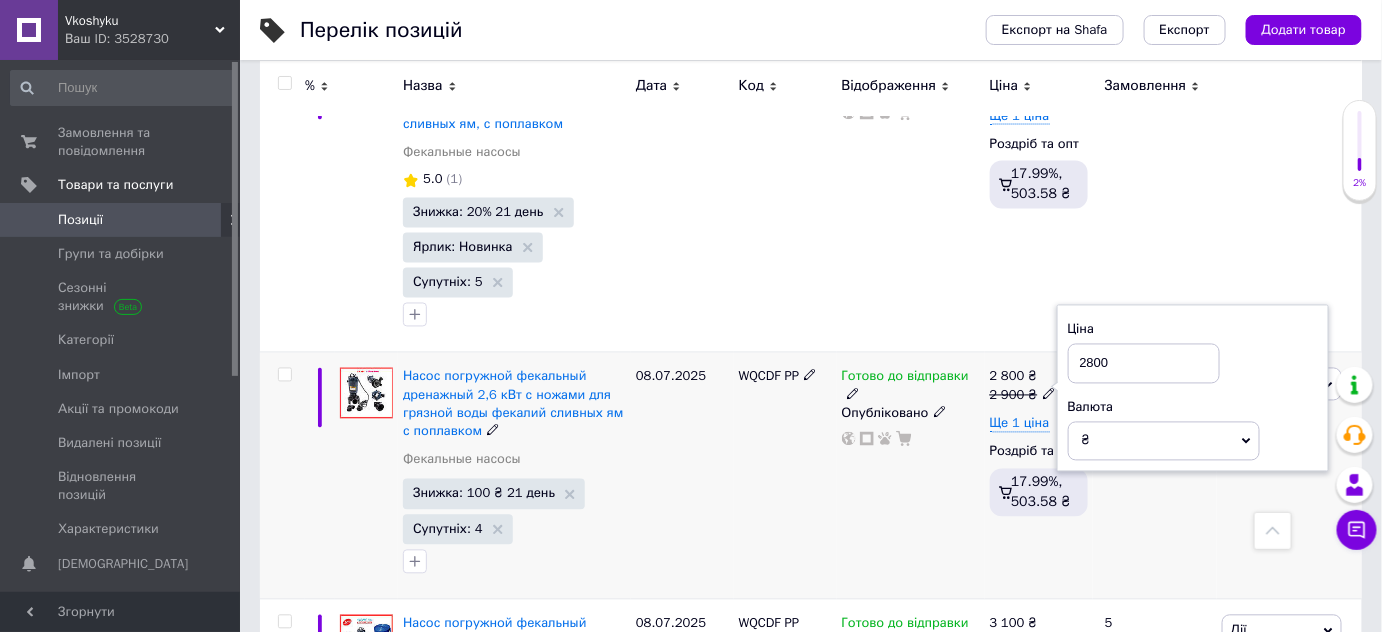 type on "2800" 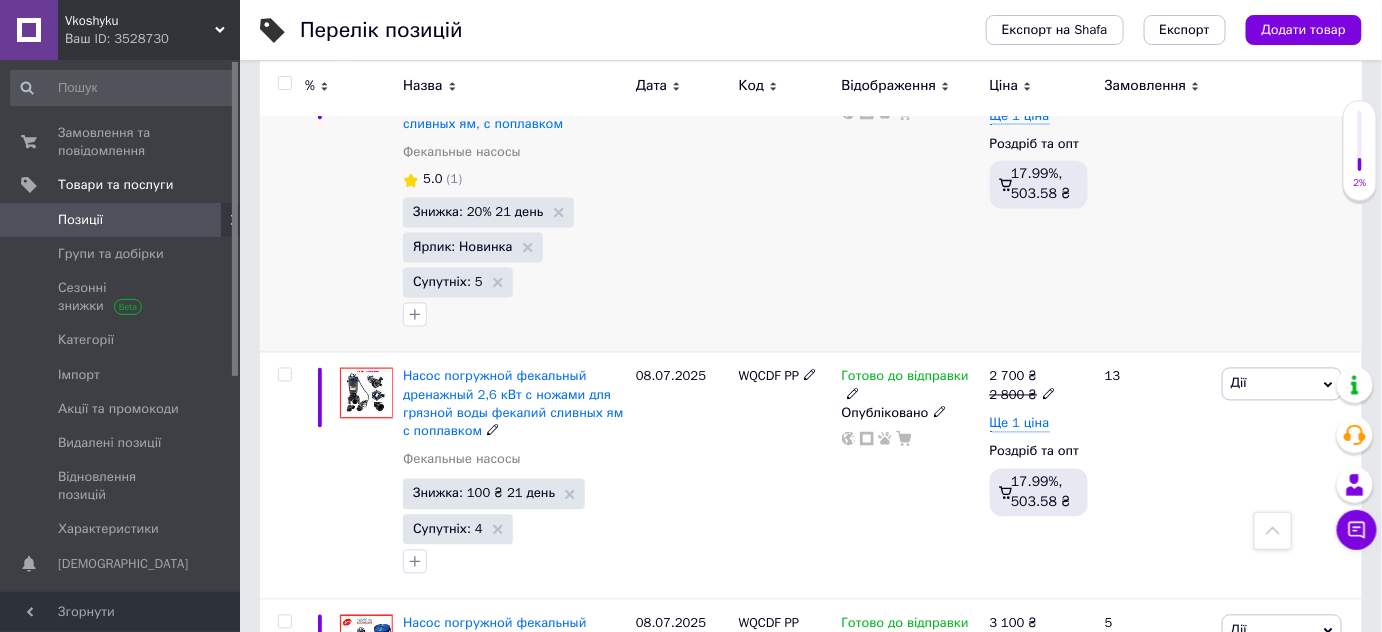 scroll, scrollTop: 3818, scrollLeft: 0, axis: vertical 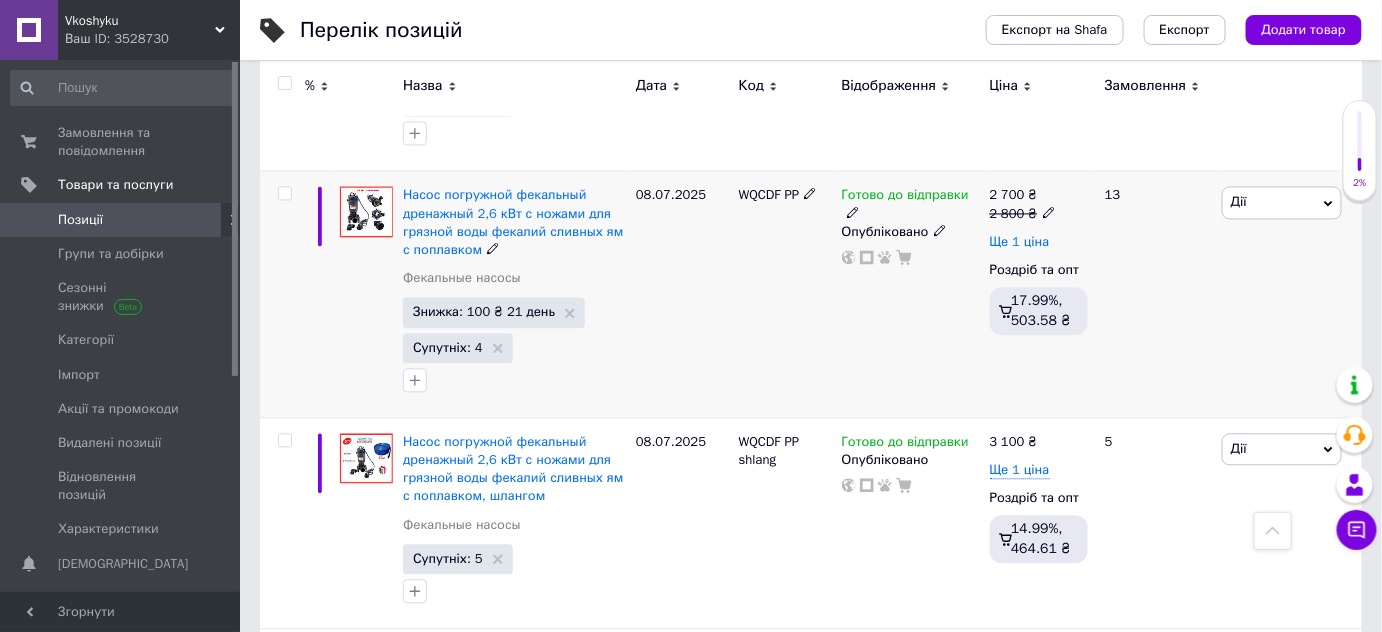 click on "Ще 1 ціна" at bounding box center [1020, 242] 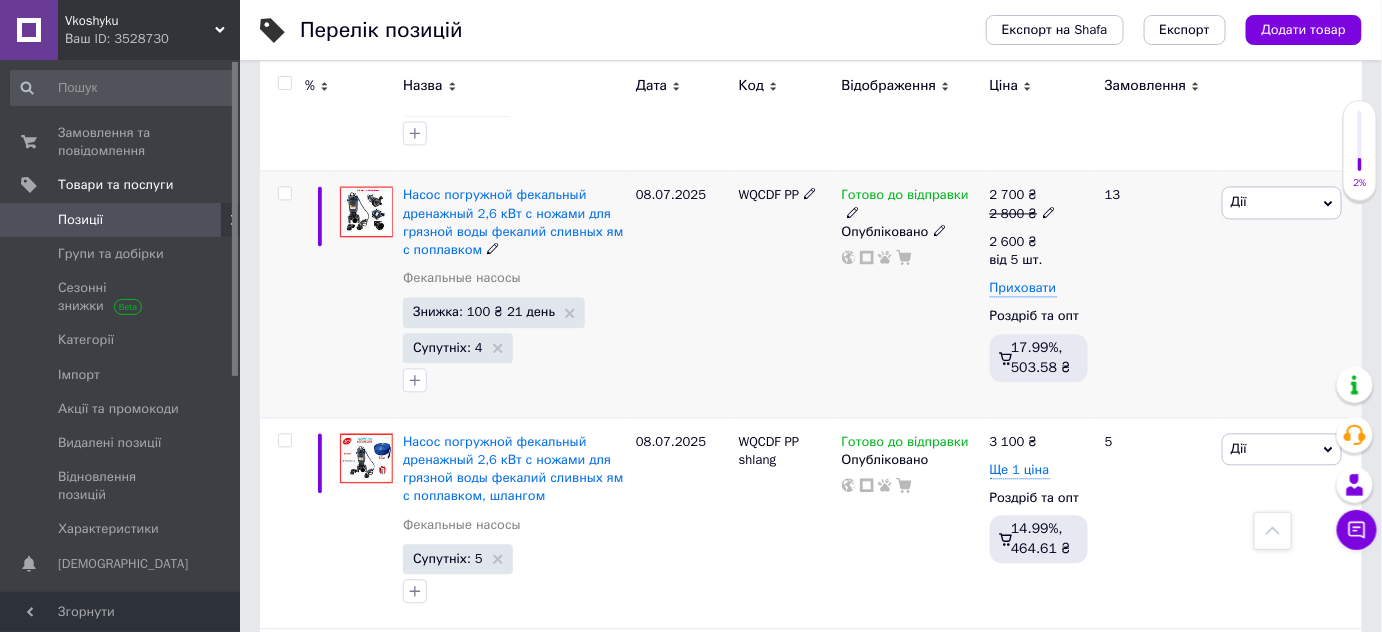 scroll, scrollTop: 3727, scrollLeft: 0, axis: vertical 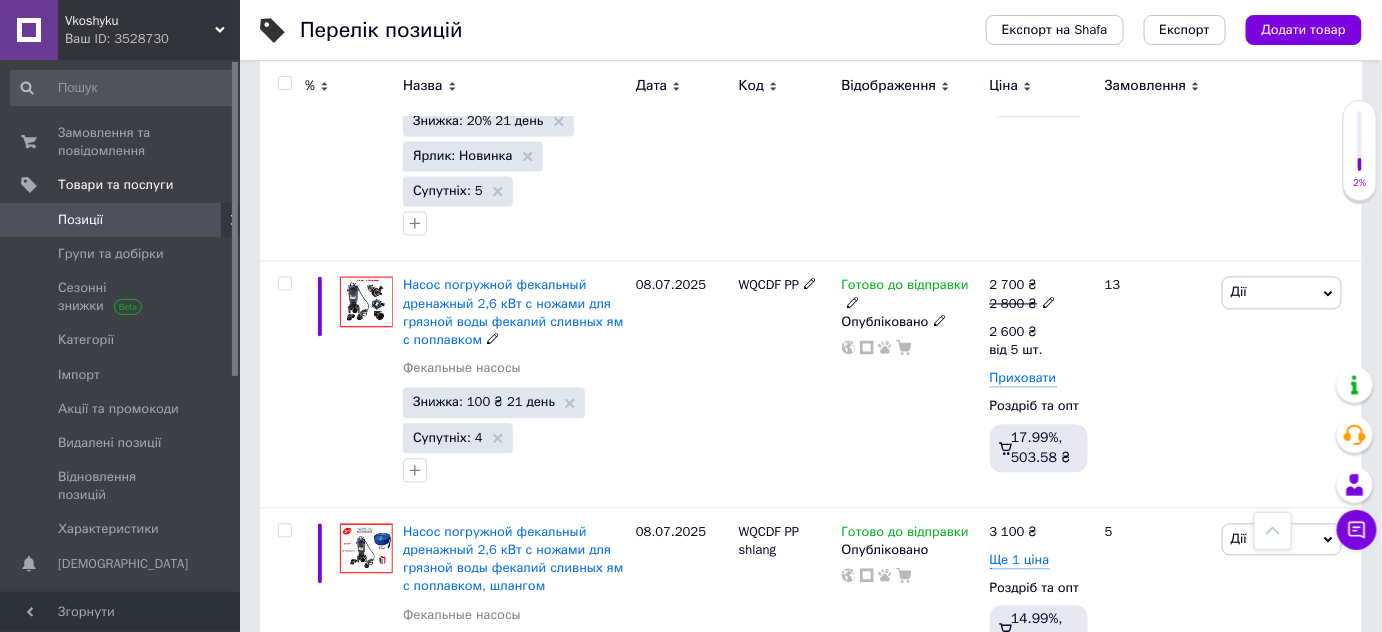 click on "Приховати" at bounding box center [1023, 379] 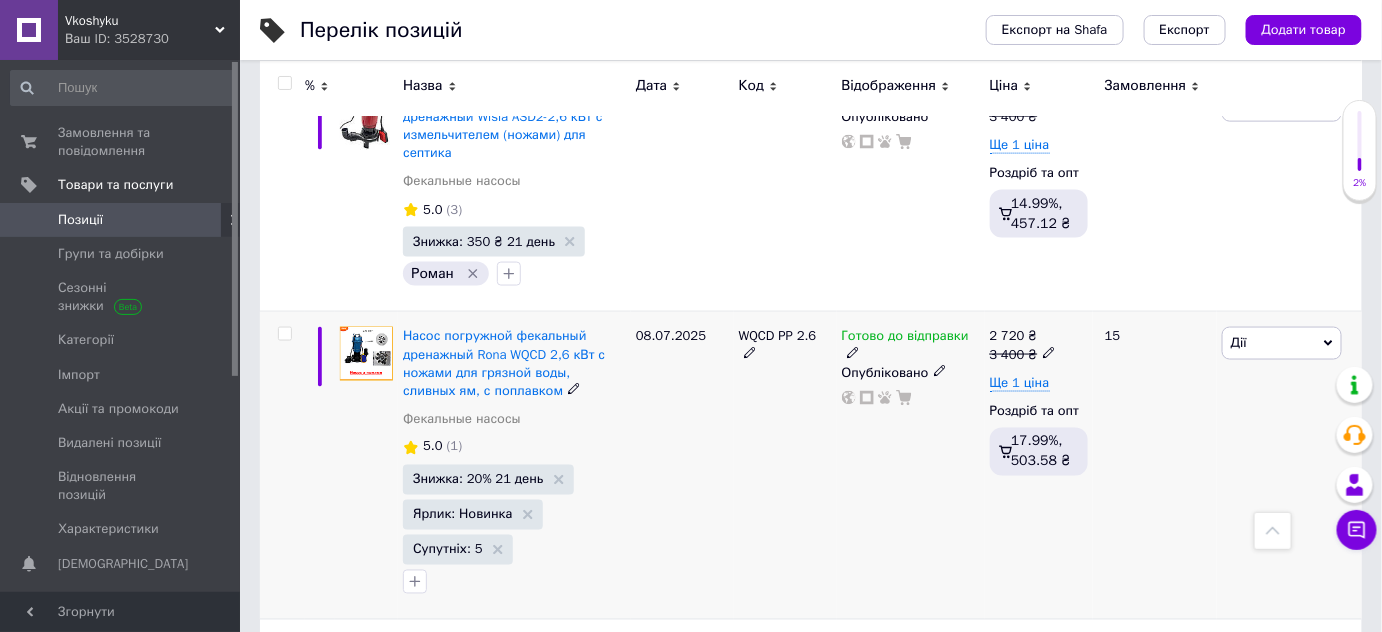 scroll, scrollTop: 3363, scrollLeft: 0, axis: vertical 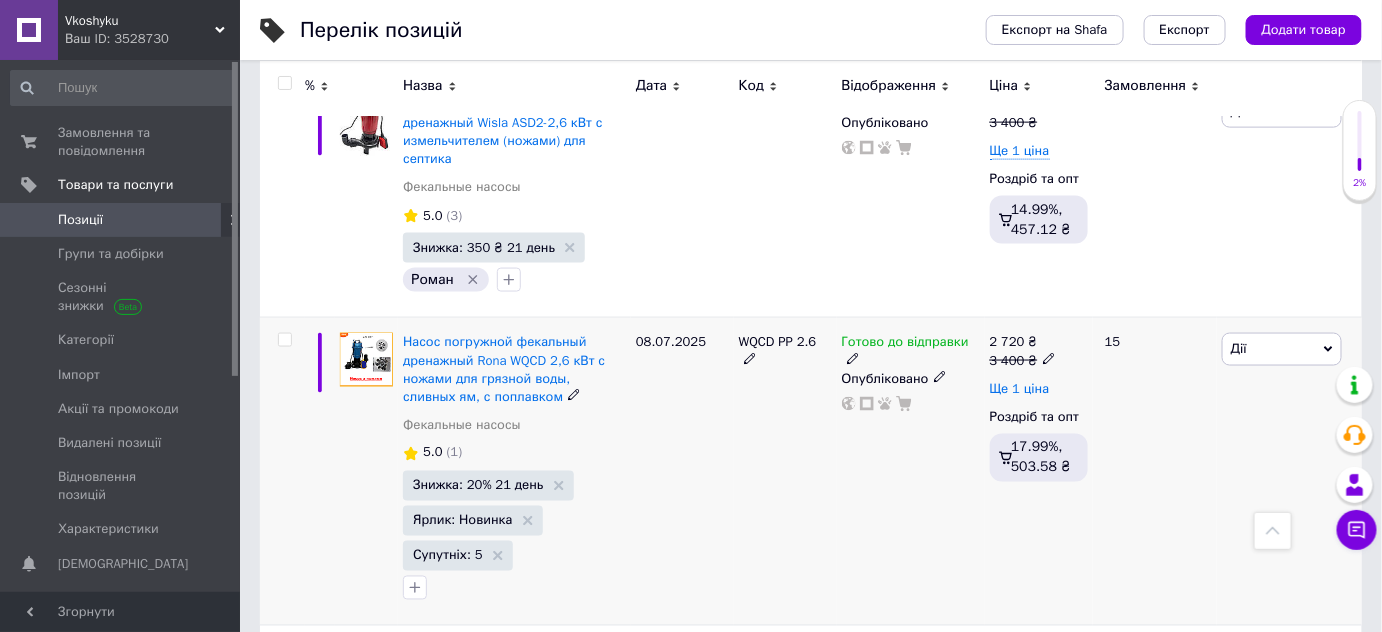 click on "Ще 1 ціна" at bounding box center [1020, 389] 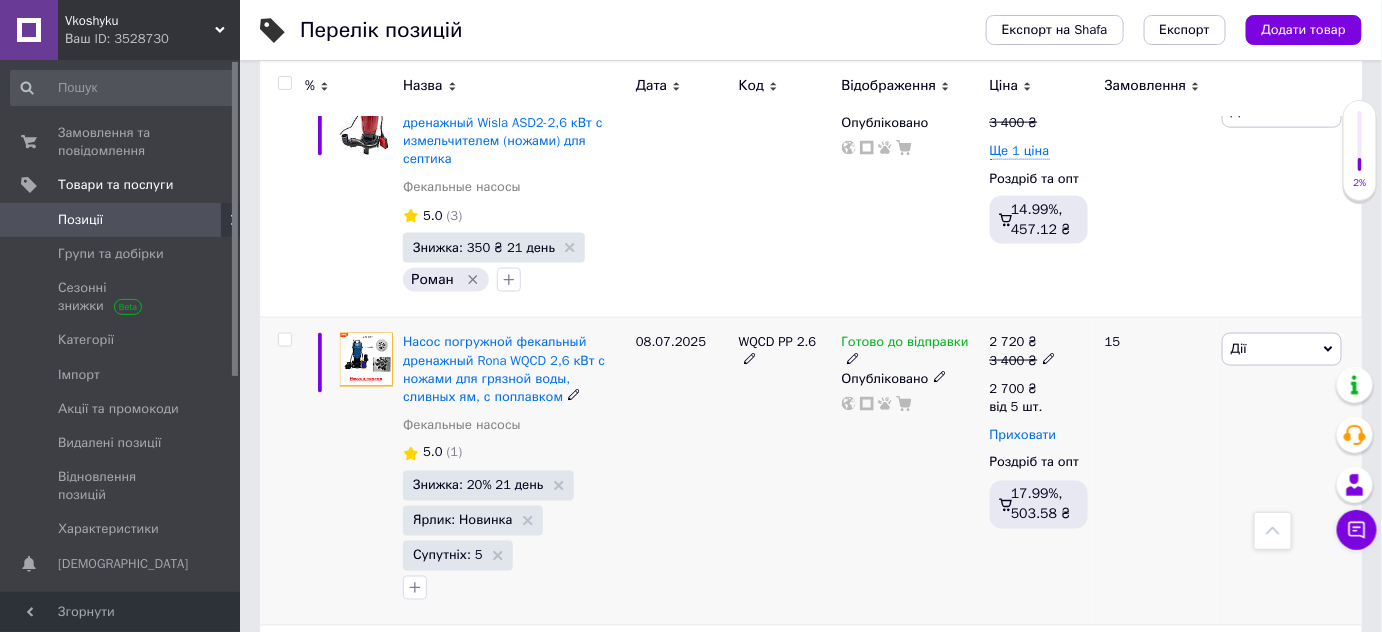 click on "Приховати" at bounding box center [1023, 435] 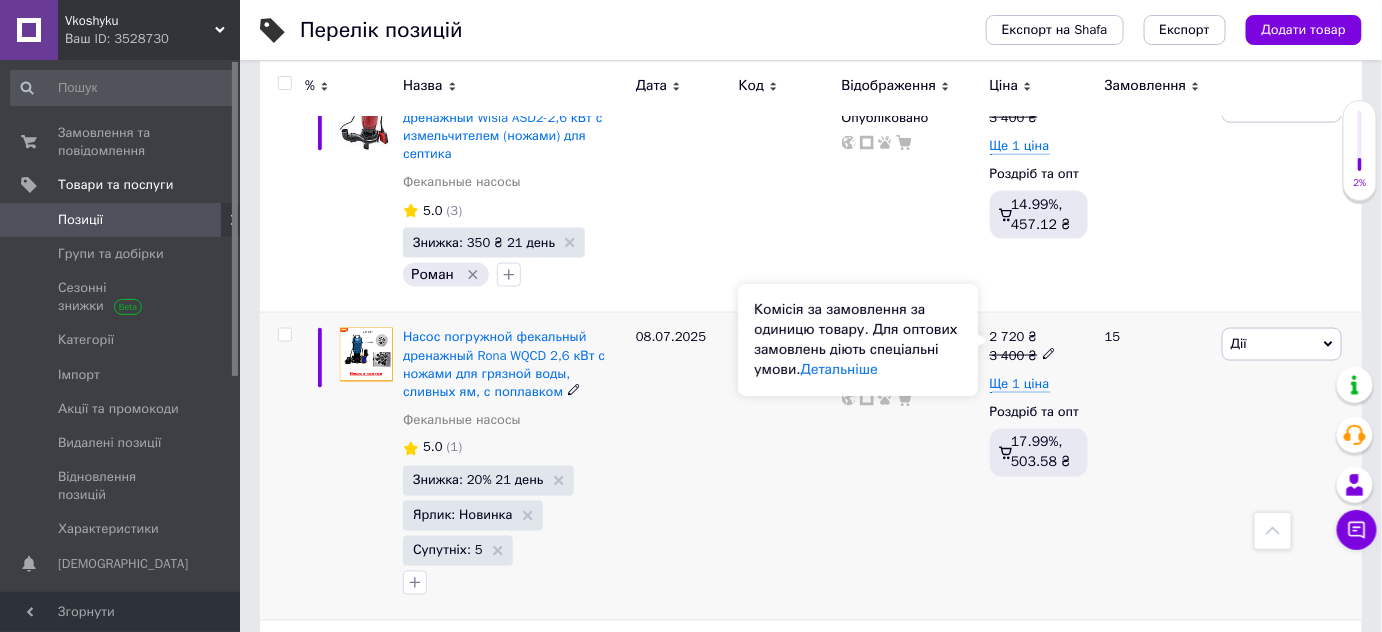 scroll, scrollTop: 3363, scrollLeft: 0, axis: vertical 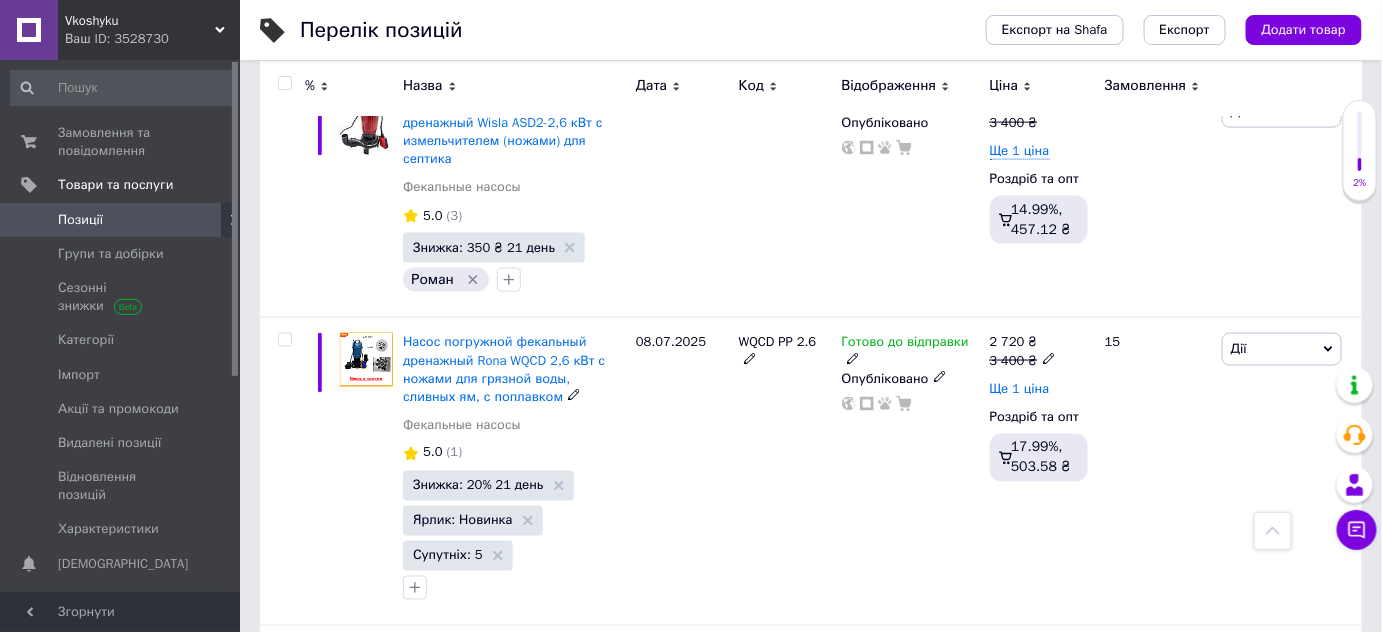 click on "Ще 1 ціна" at bounding box center [1020, 389] 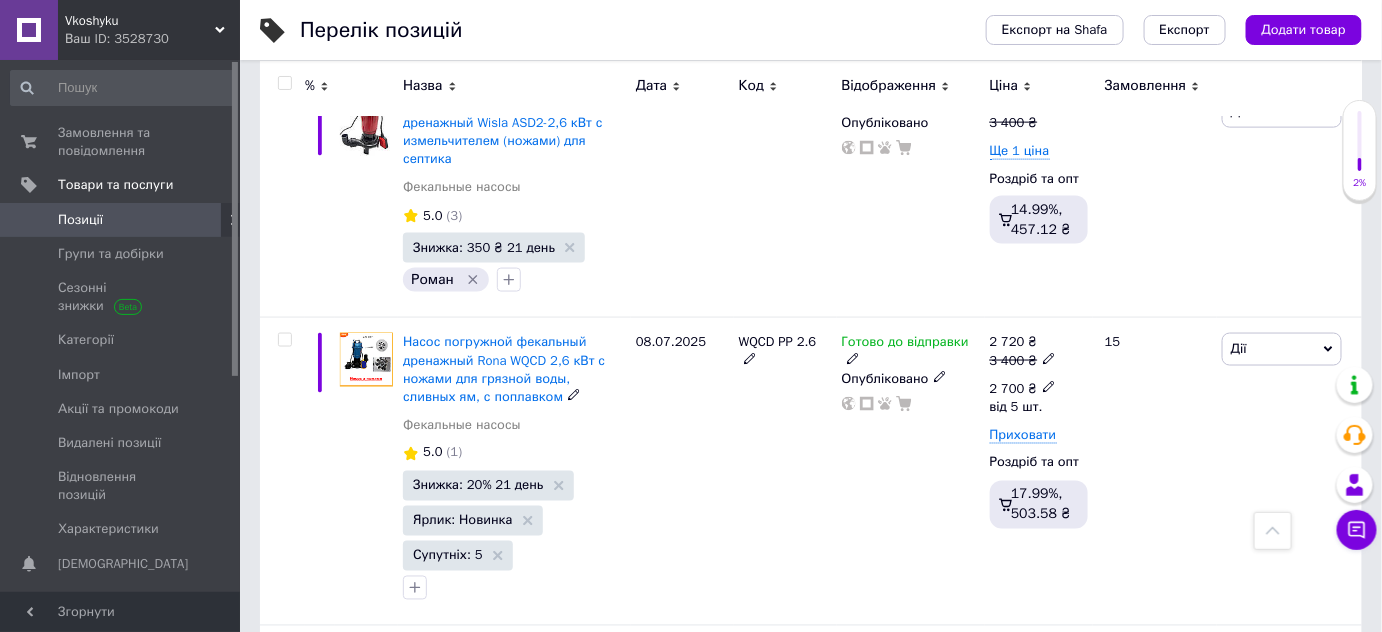 click 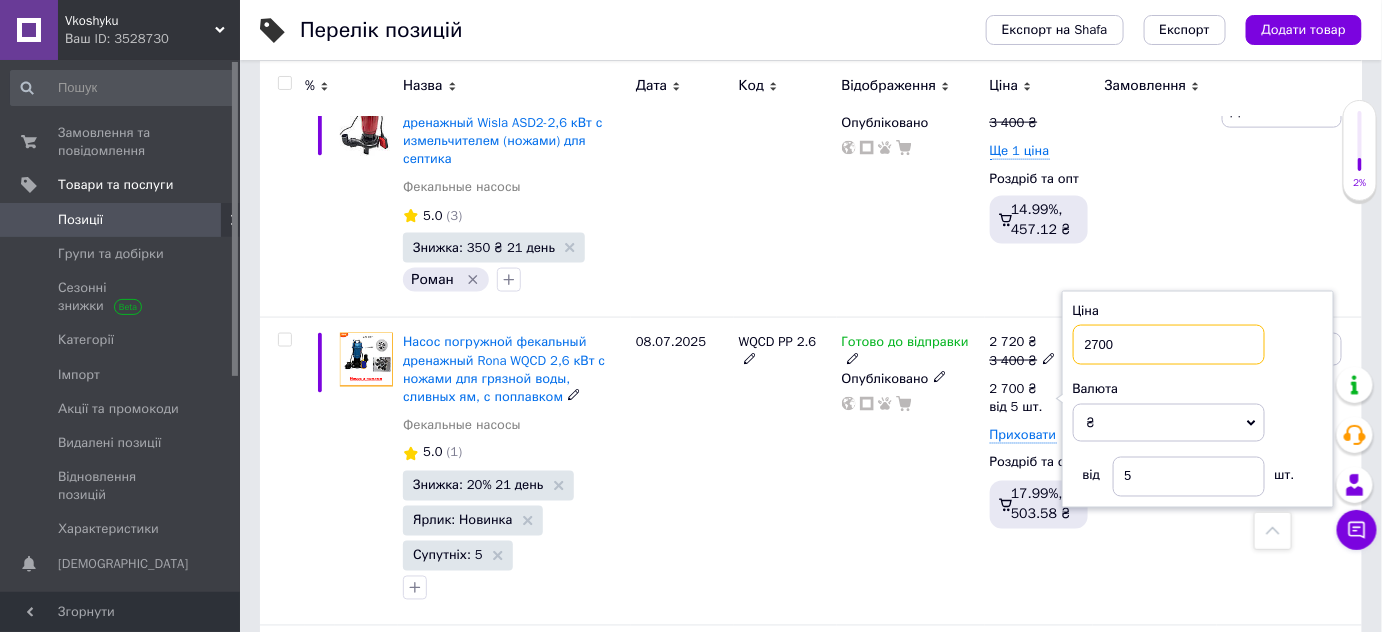 click on "2700" at bounding box center (1169, 345) 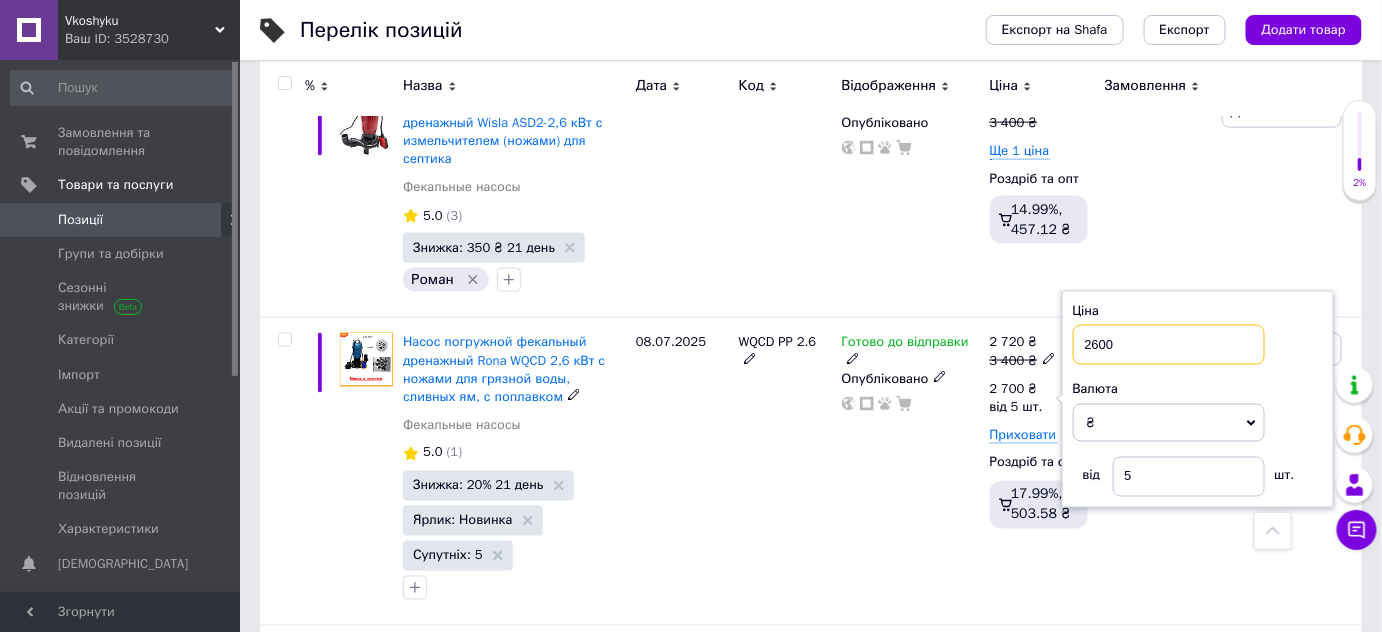 type on "2600" 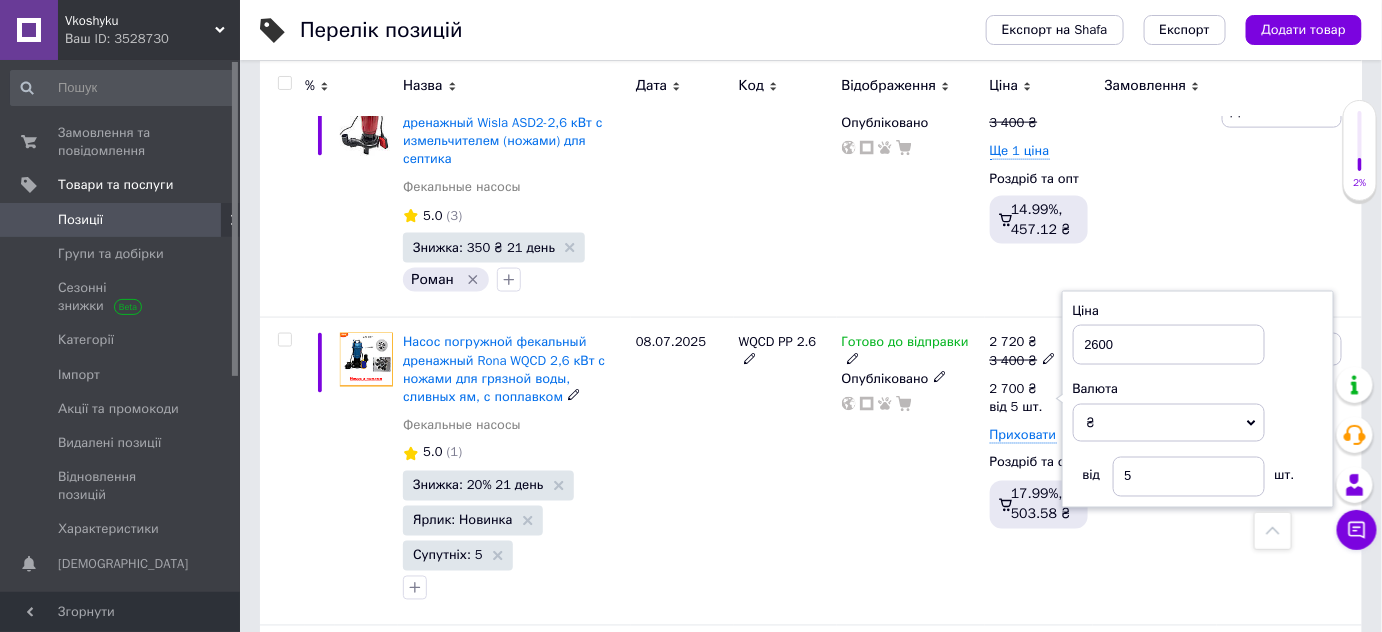 click on "15" at bounding box center (1155, 472) 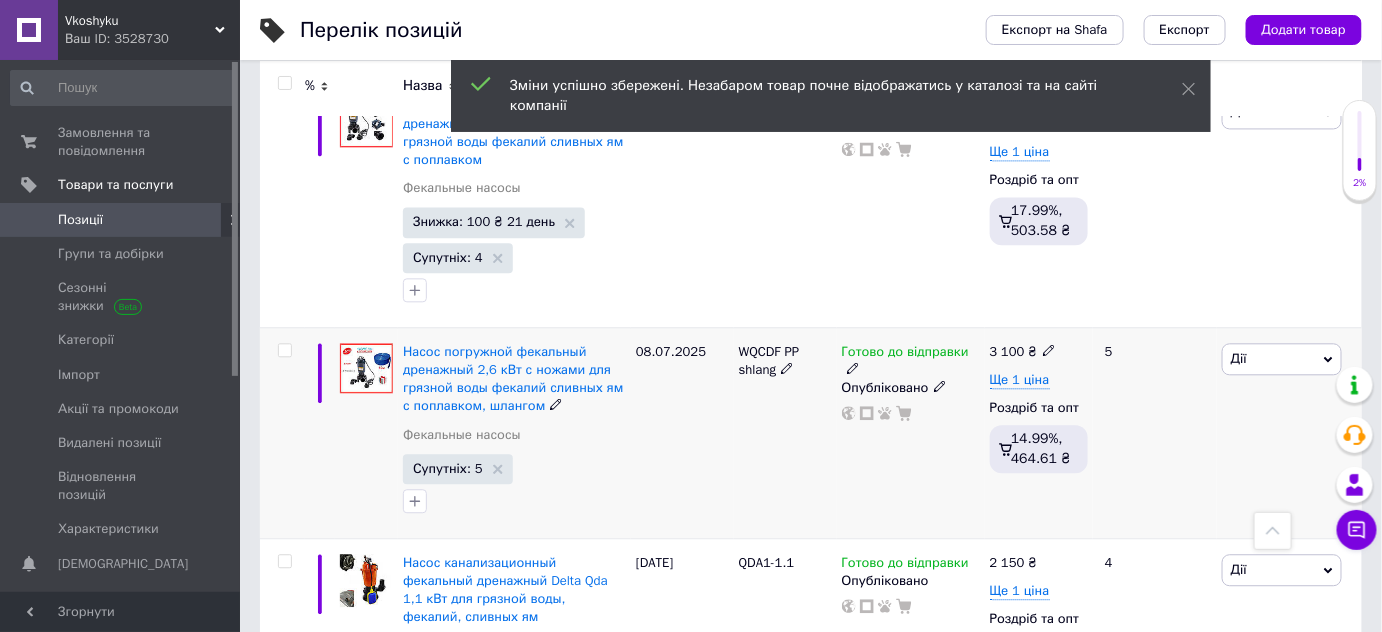 scroll, scrollTop: 3909, scrollLeft: 0, axis: vertical 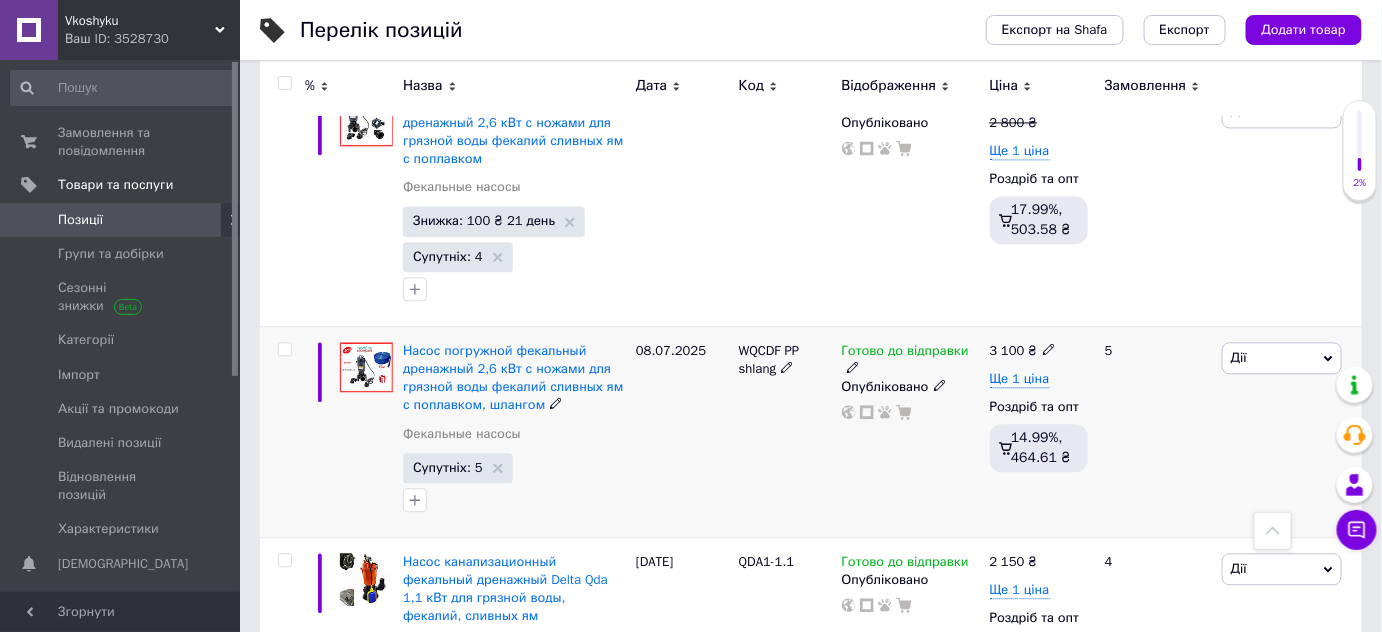 click 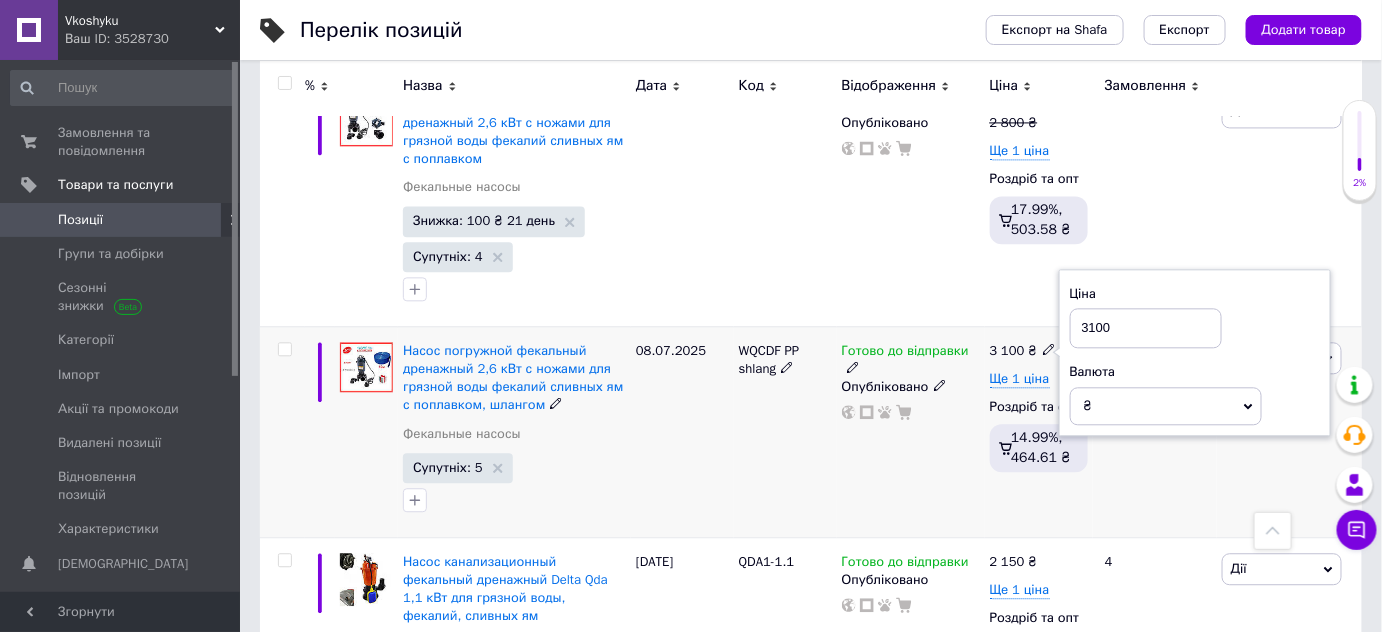 click on "3100" at bounding box center (1146, 328) 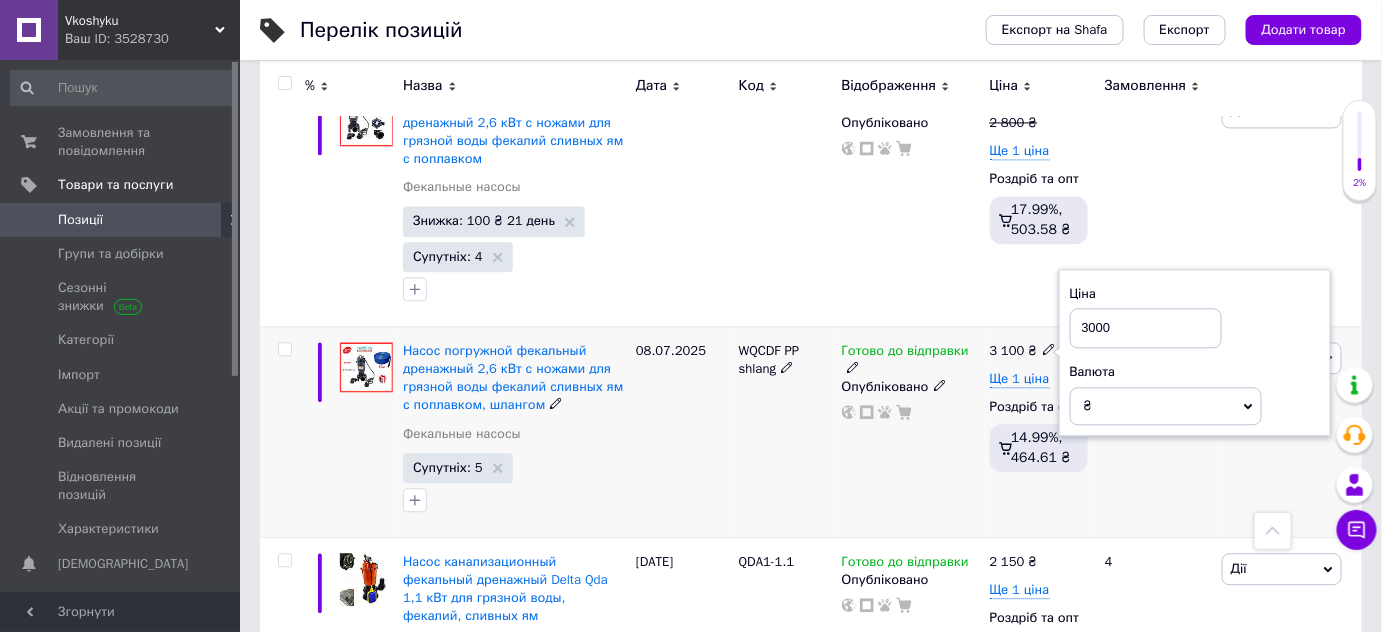 type on "3000" 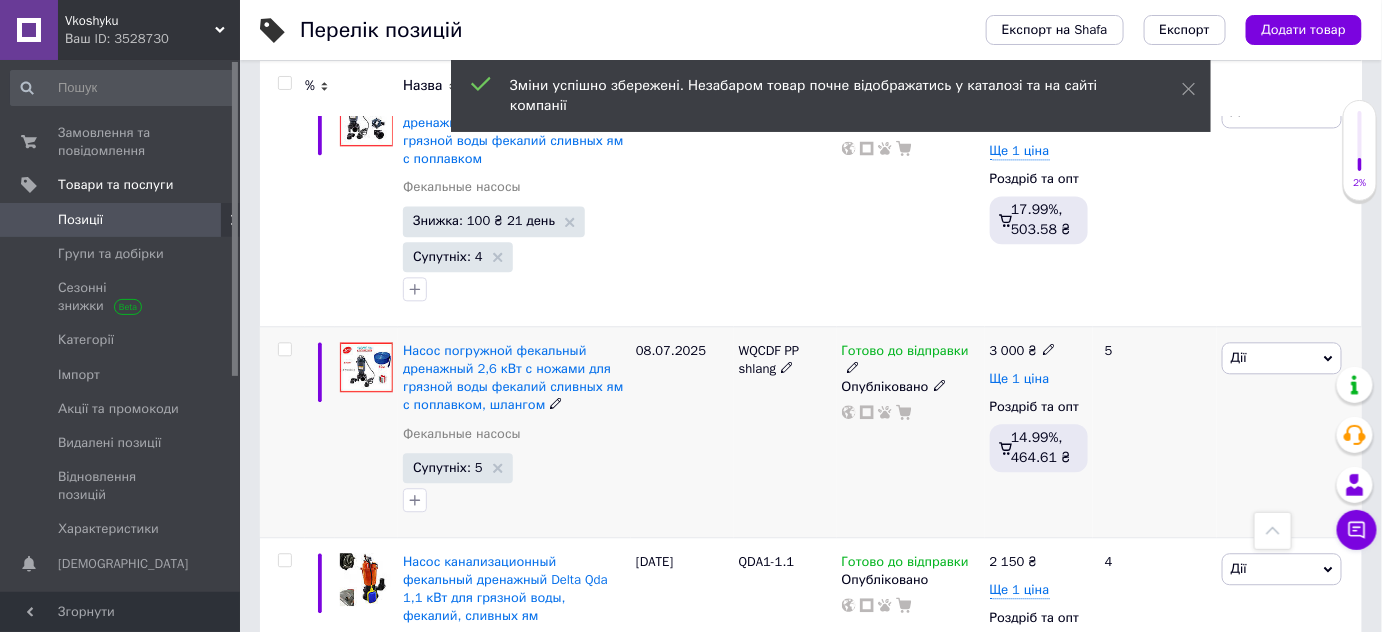 click on "Ще 1 ціна" at bounding box center [1020, 379] 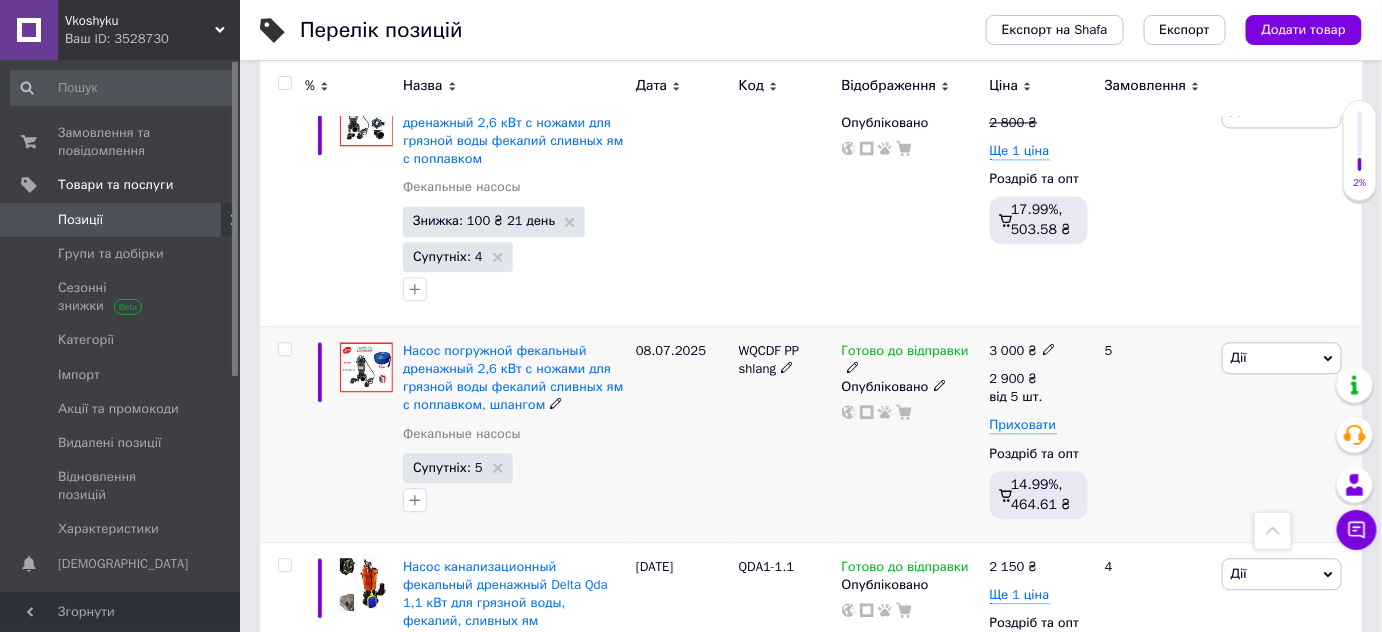 drag, startPoint x: 1035, startPoint y: 320, endPoint x: 1122, endPoint y: 320, distance: 87 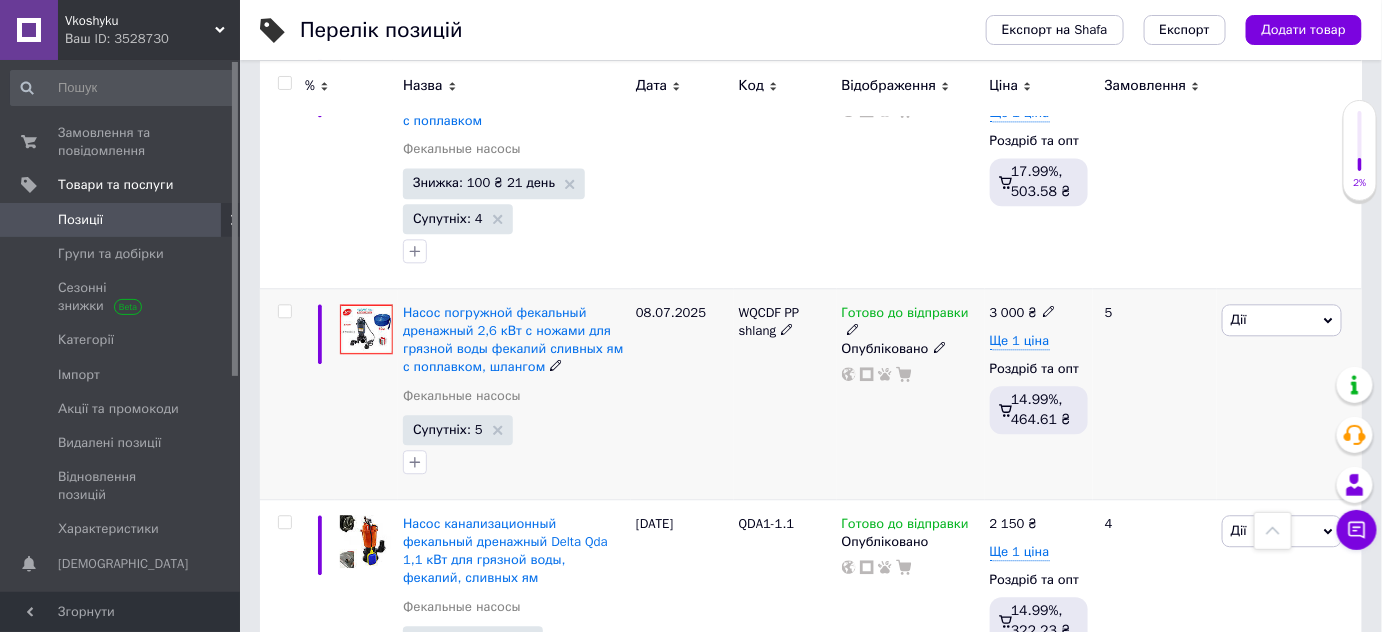 scroll, scrollTop: 3968, scrollLeft: 0, axis: vertical 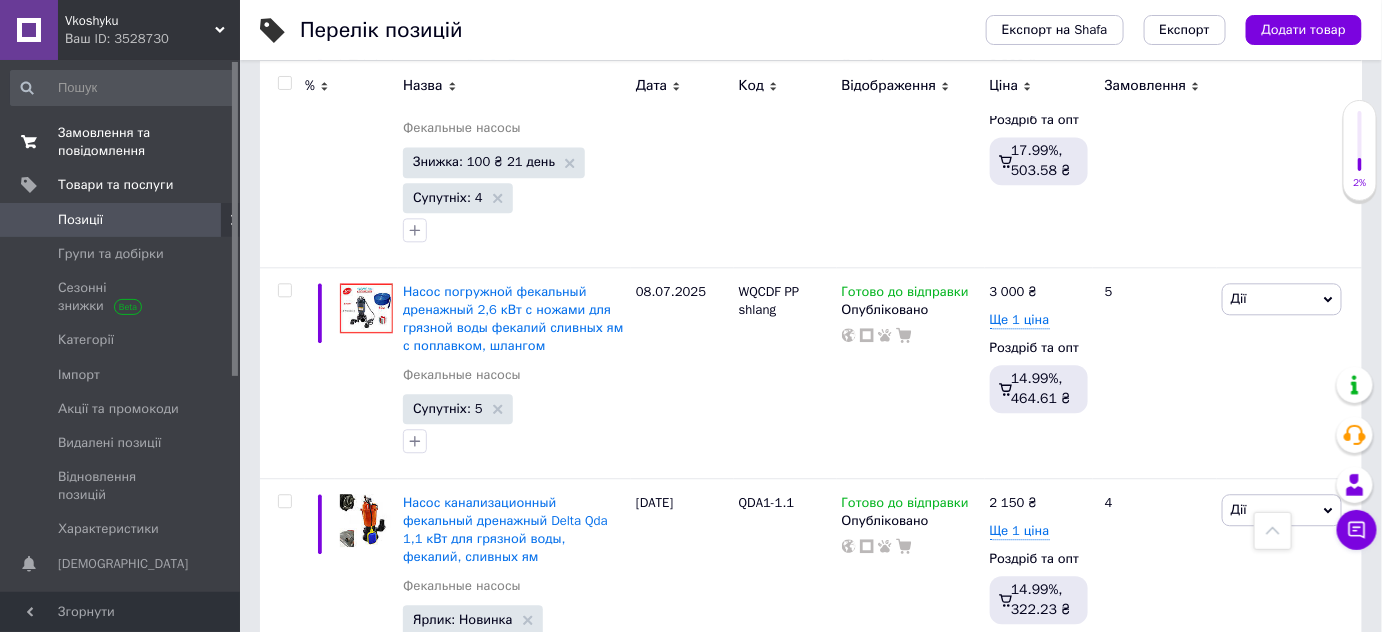 click on "Замовлення та повідомлення" at bounding box center (121, 142) 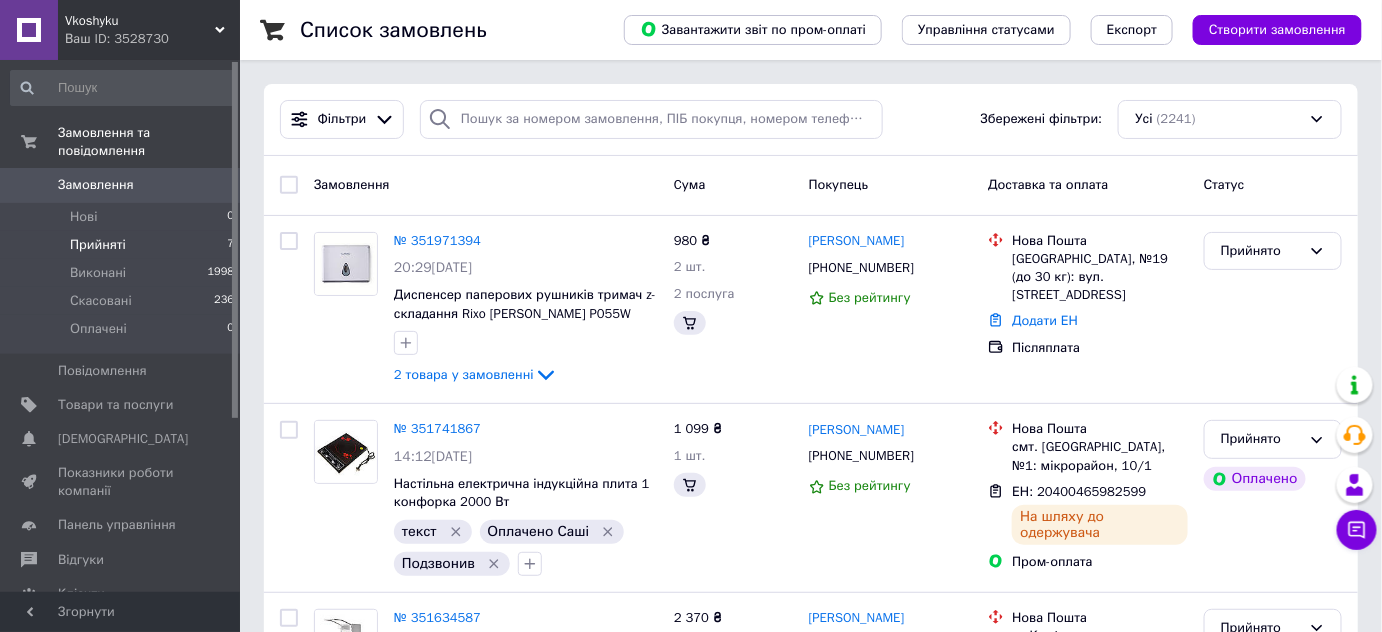 click on "Прийняті" at bounding box center (98, 245) 